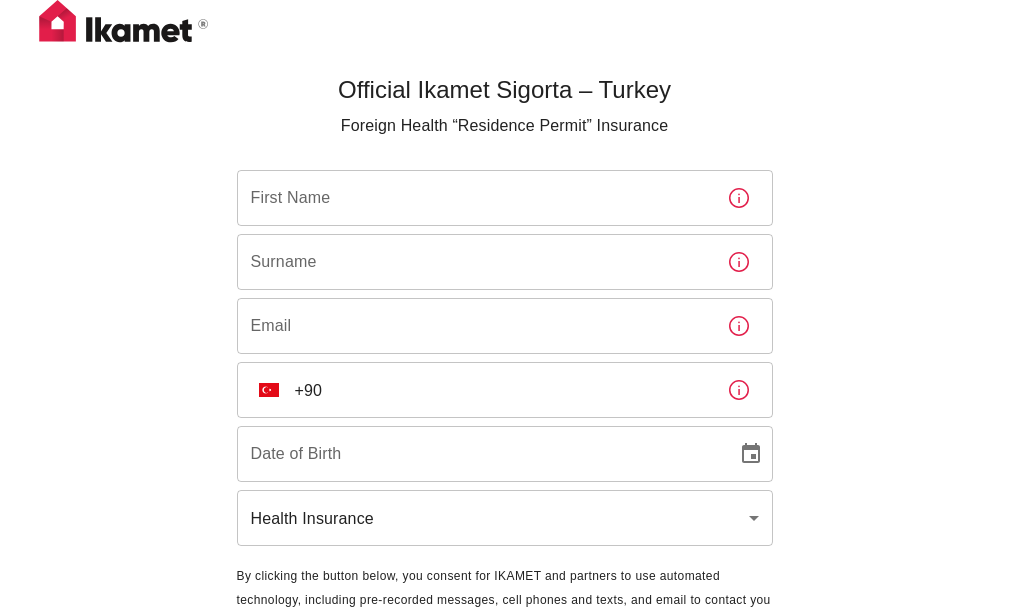 scroll, scrollTop: 0, scrollLeft: 0, axis: both 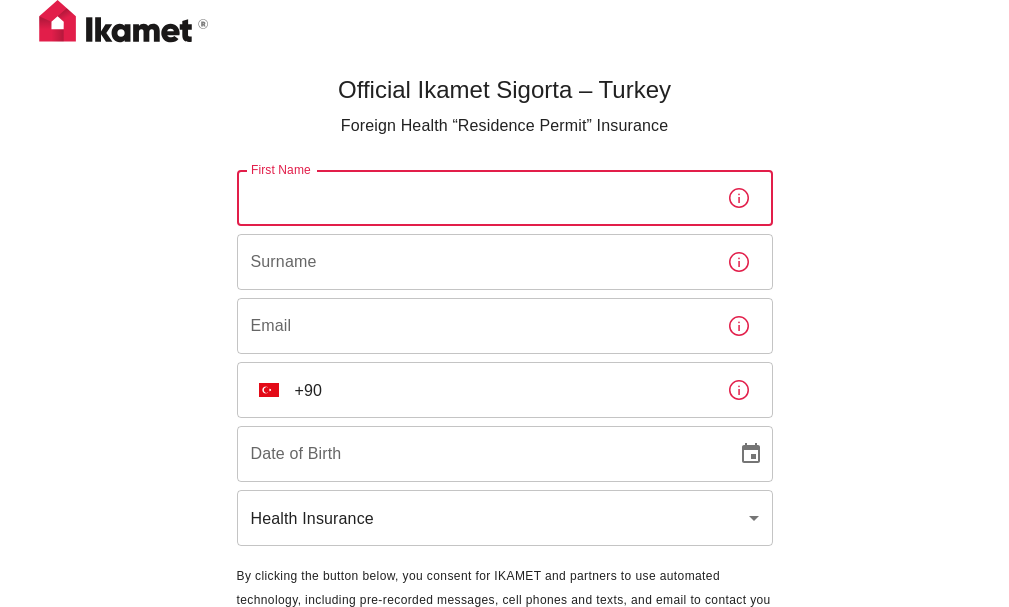 click on "First Name" at bounding box center [474, 198] 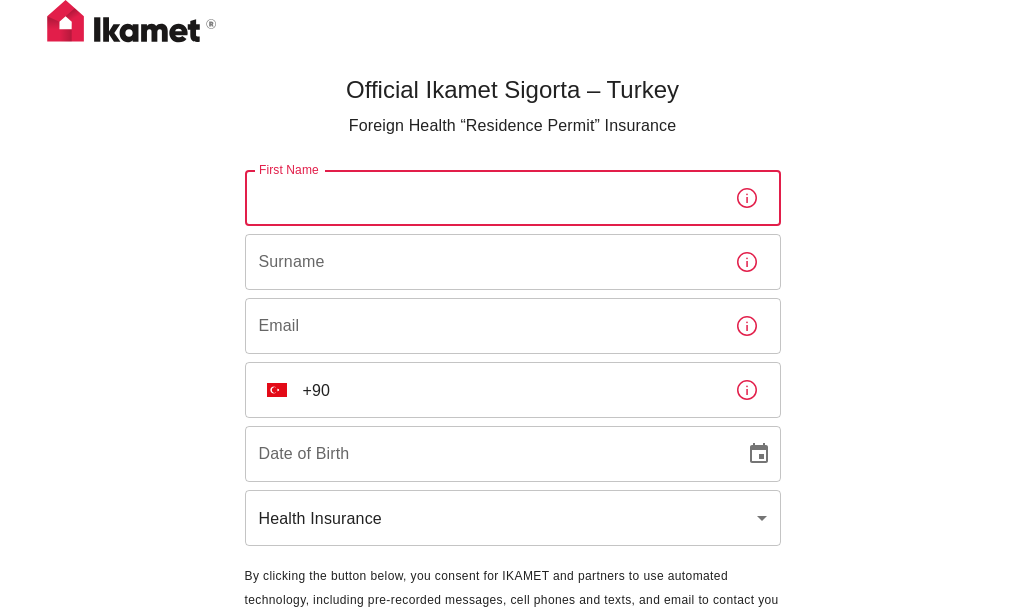 scroll, scrollTop: 0, scrollLeft: 0, axis: both 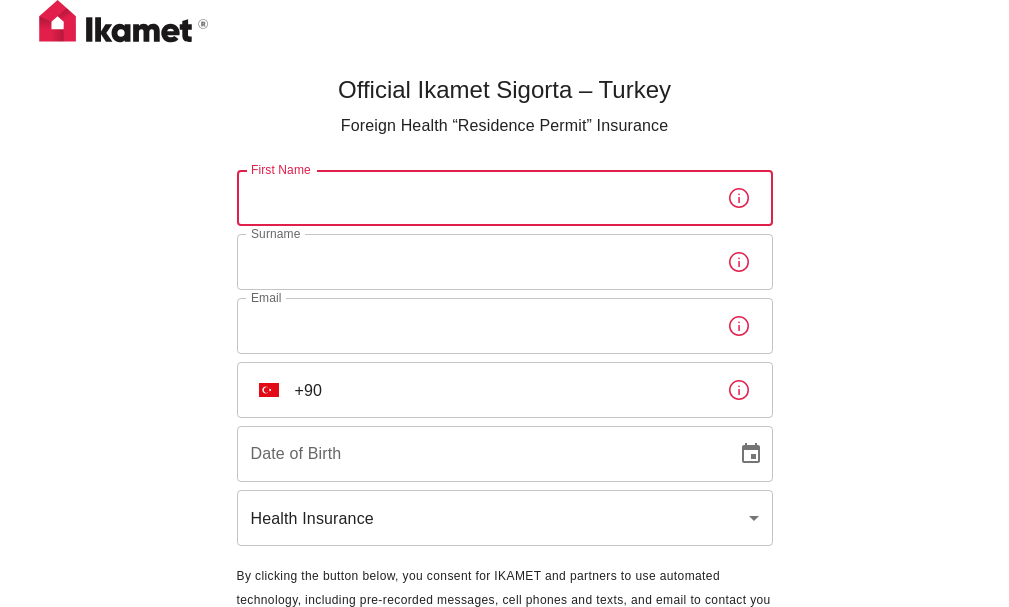 type on "[FIRST_NAME]" 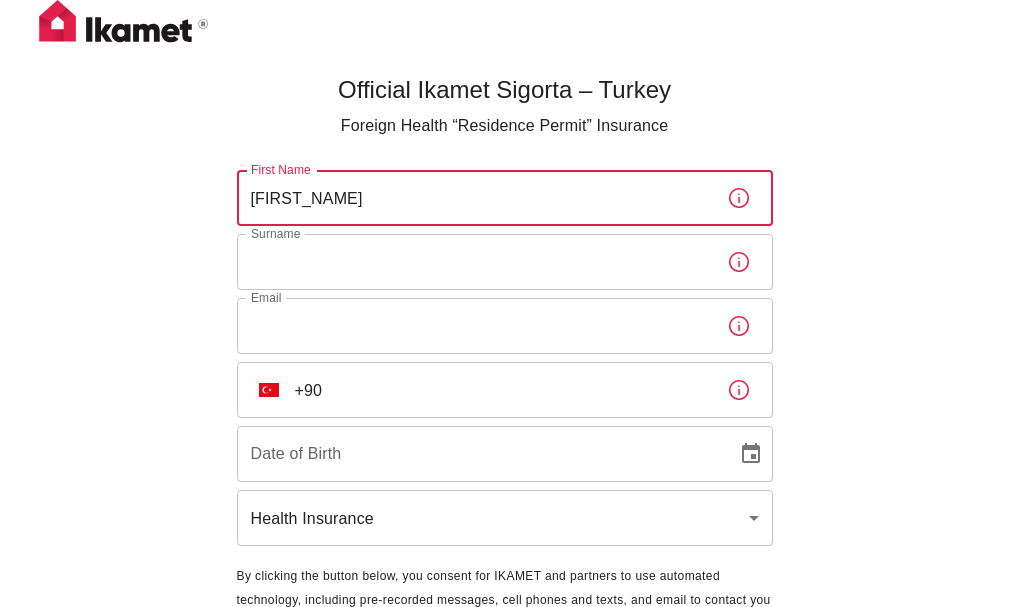 type on "[LASTNAME]" 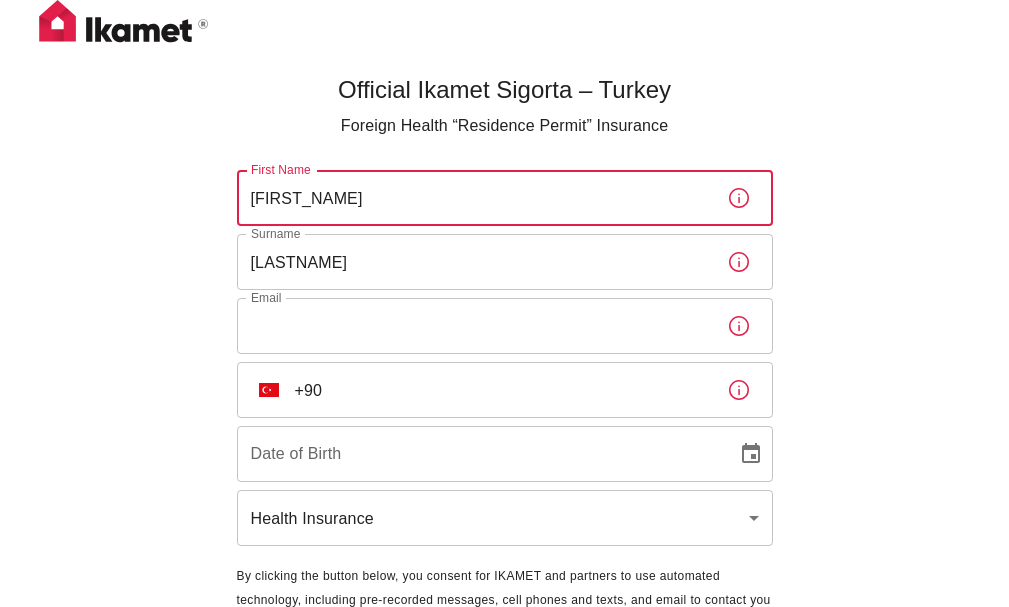 type on "[FIRSTNAME].[LASTNAME]@example.com" 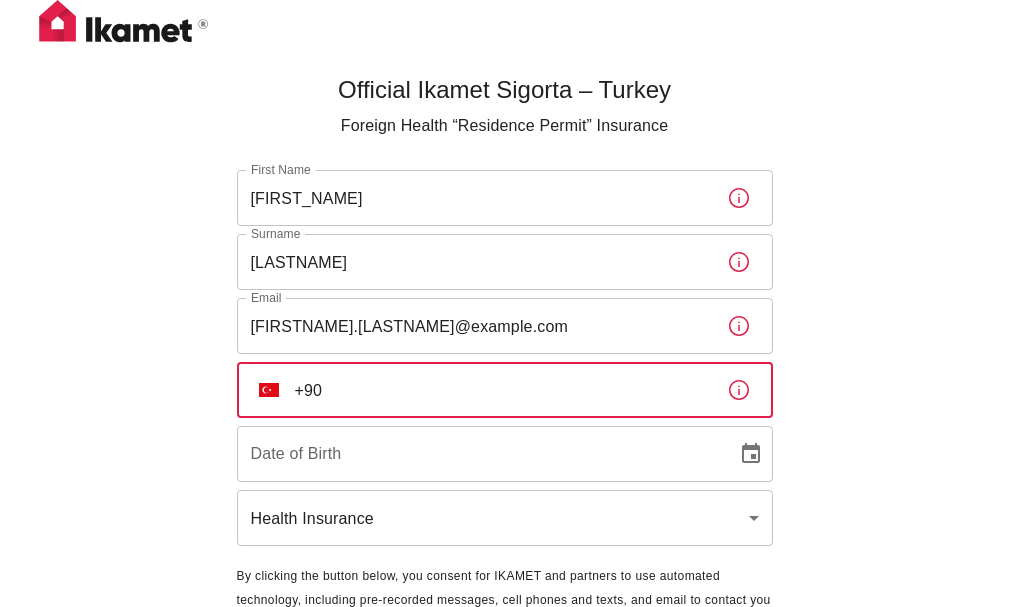 click on "+90" at bounding box center (503, 390) 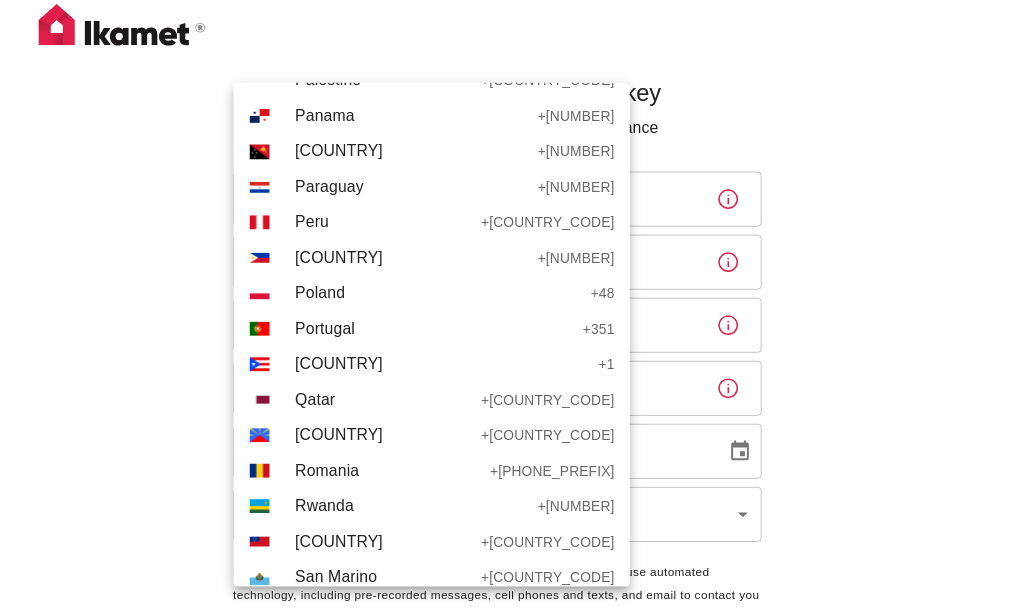 scroll, scrollTop: 6400, scrollLeft: 0, axis: vertical 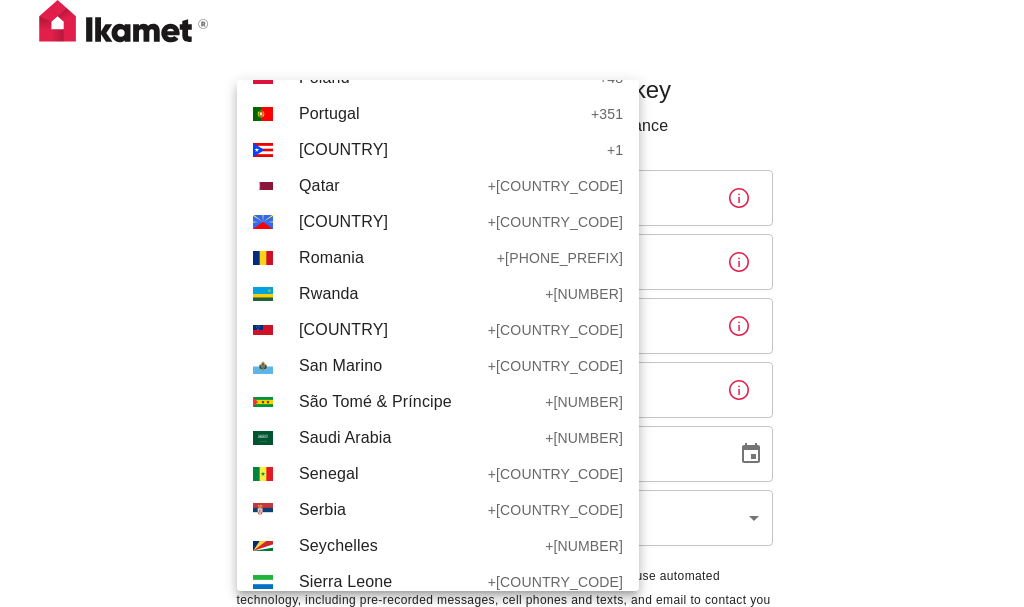 click on "Romania" at bounding box center [393, 258] 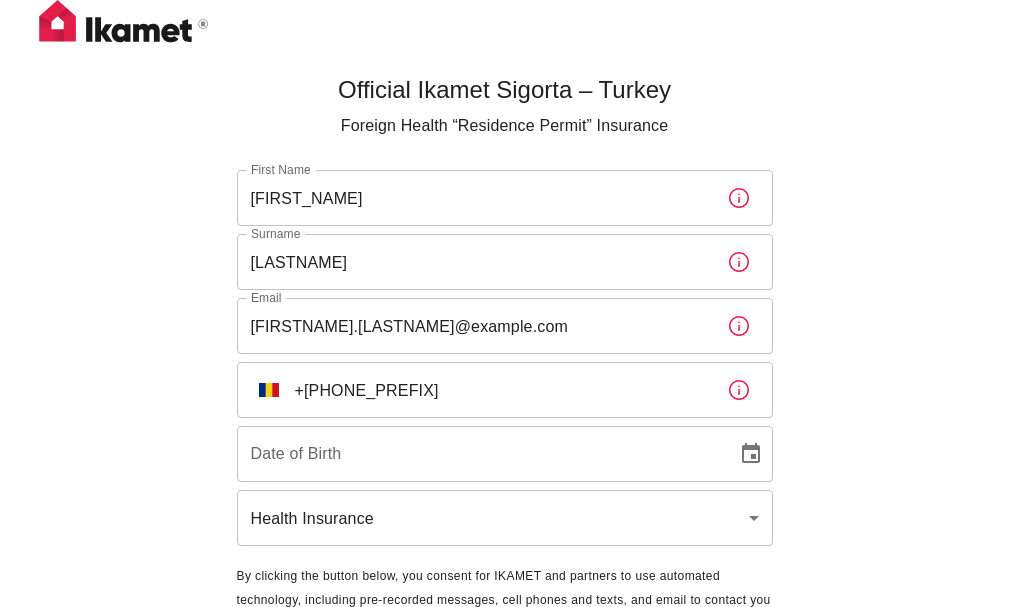 click on "+[PHONE_PREFIX]" at bounding box center [503, 390] 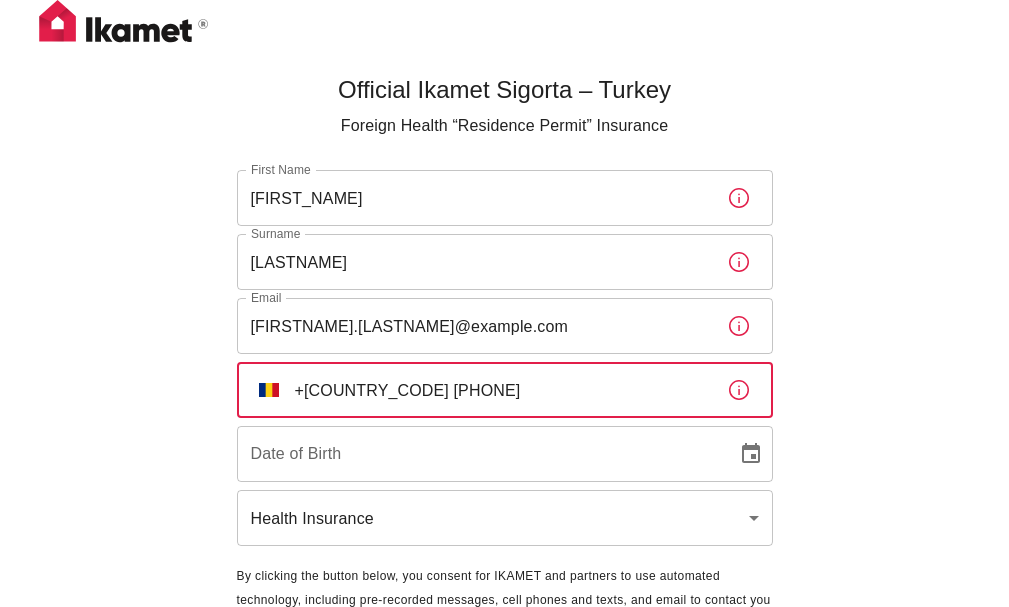 type on "+[COUNTRY_CODE] [PHONE]" 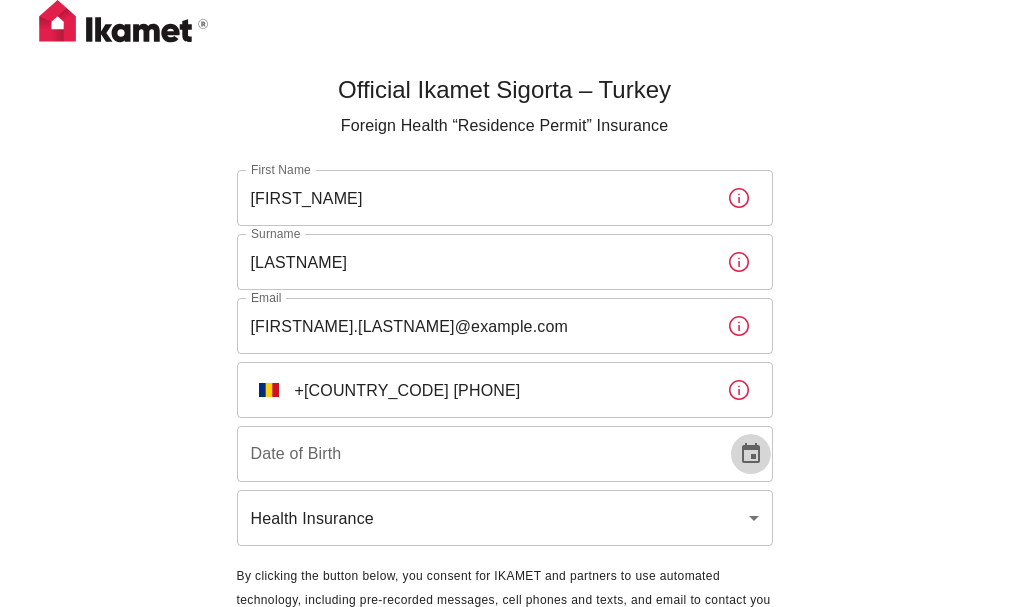 click 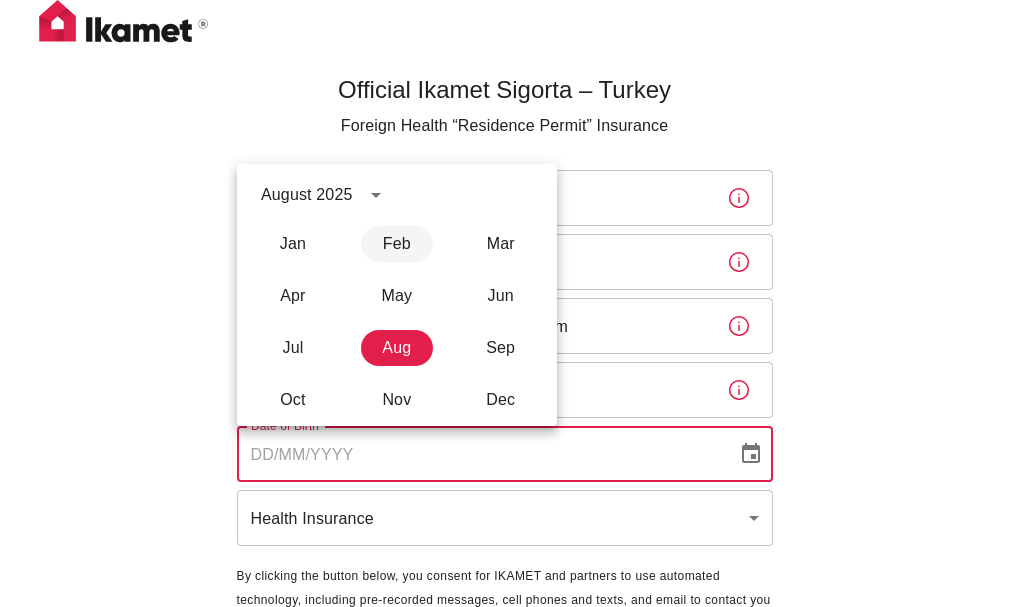click on "Feb" at bounding box center [397, 244] 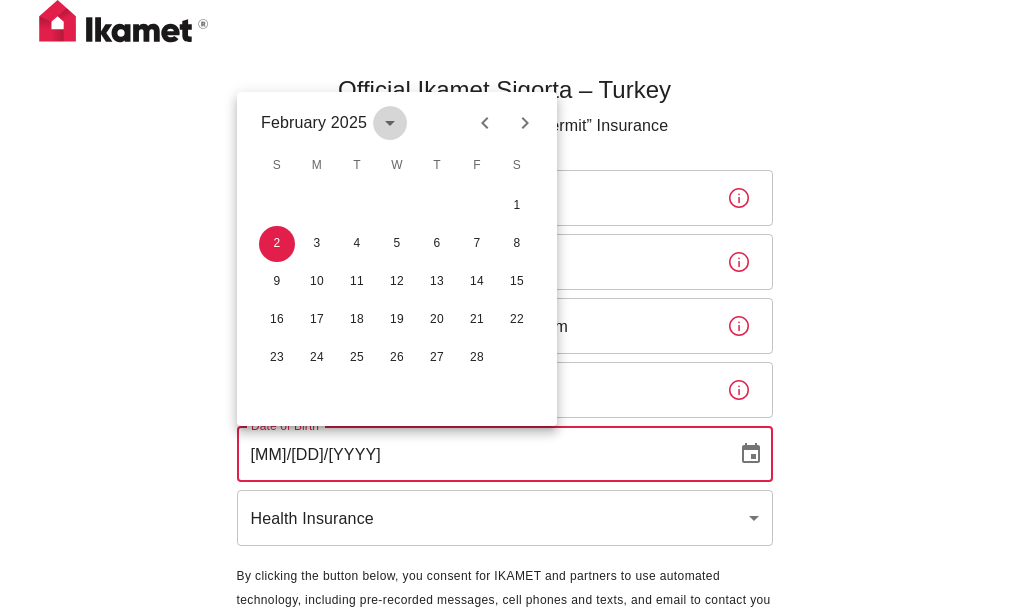 click 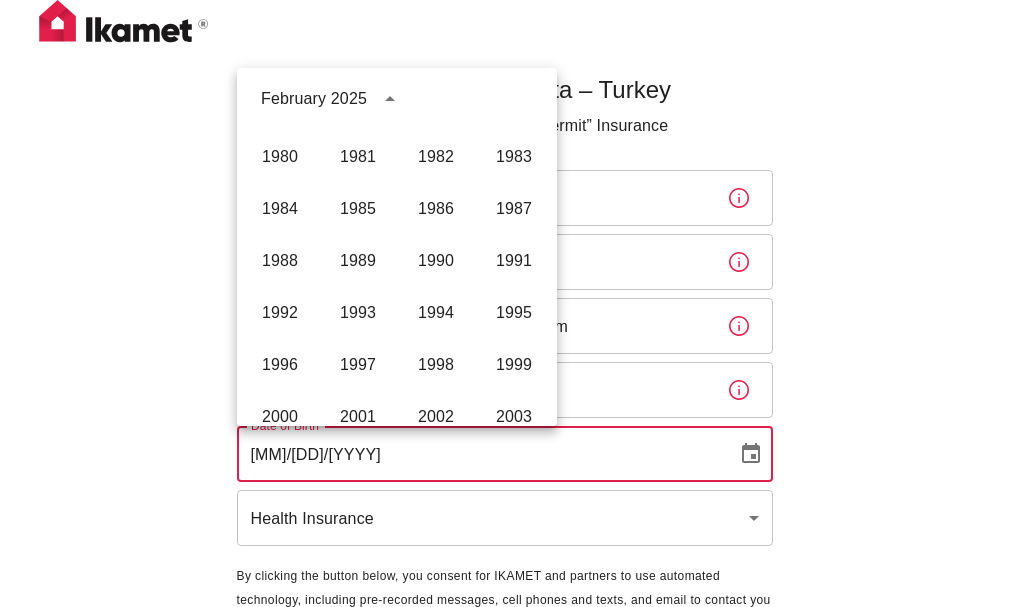 scroll, scrollTop: 986, scrollLeft: 0, axis: vertical 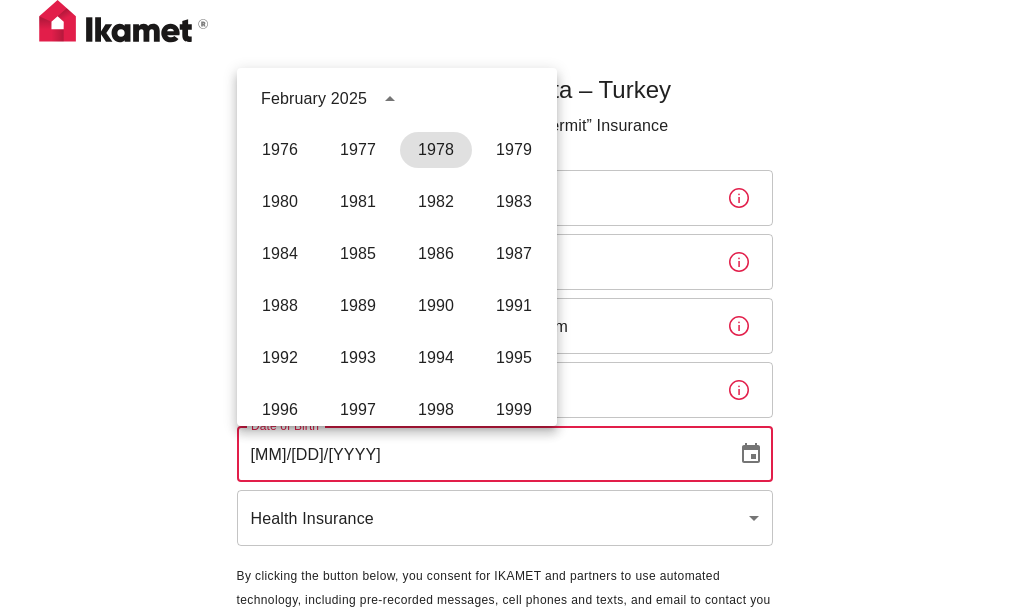 click on "1978" at bounding box center (436, 150) 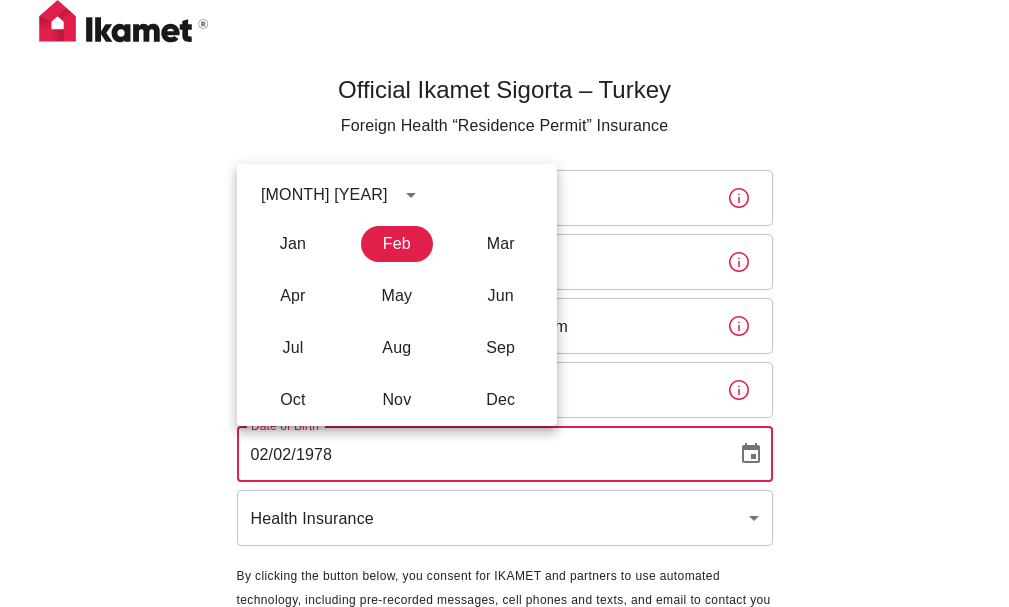 click on "02/02/1978" at bounding box center [480, 454] 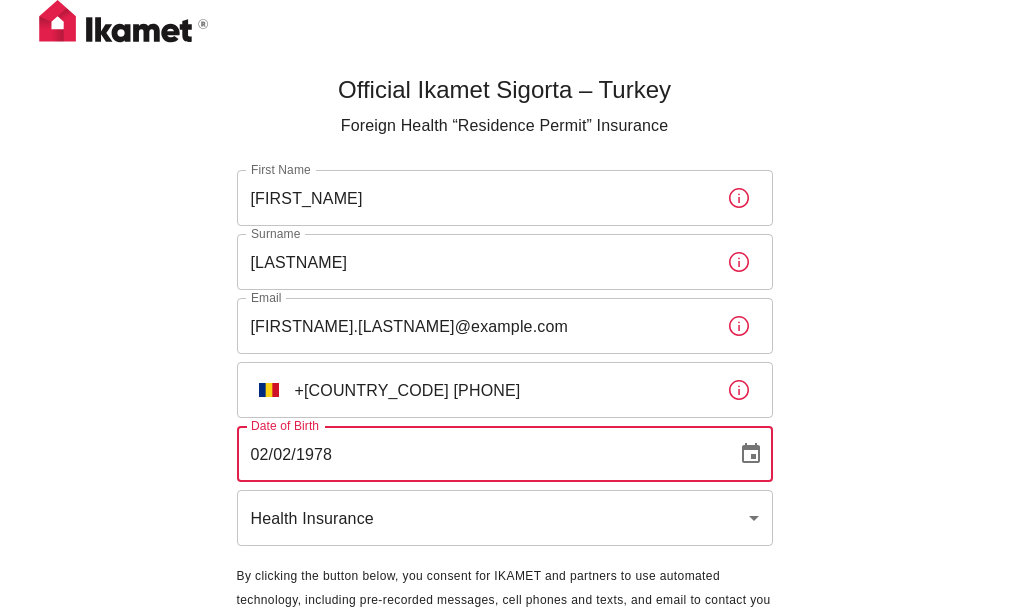 click on "02/02/1978" at bounding box center [480, 454] 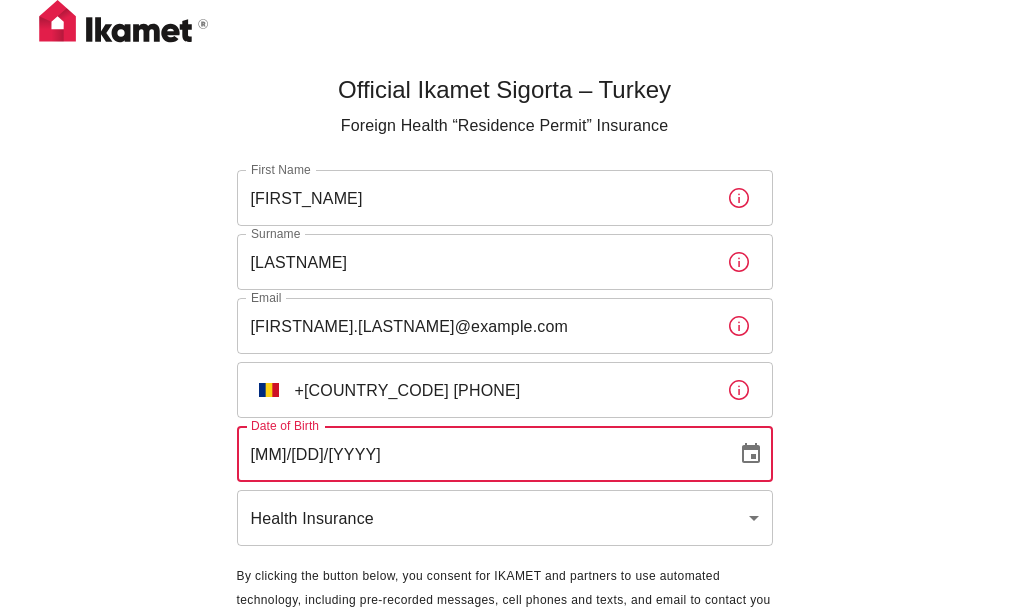 type on "[MM]/[DD]/[YYYY]" 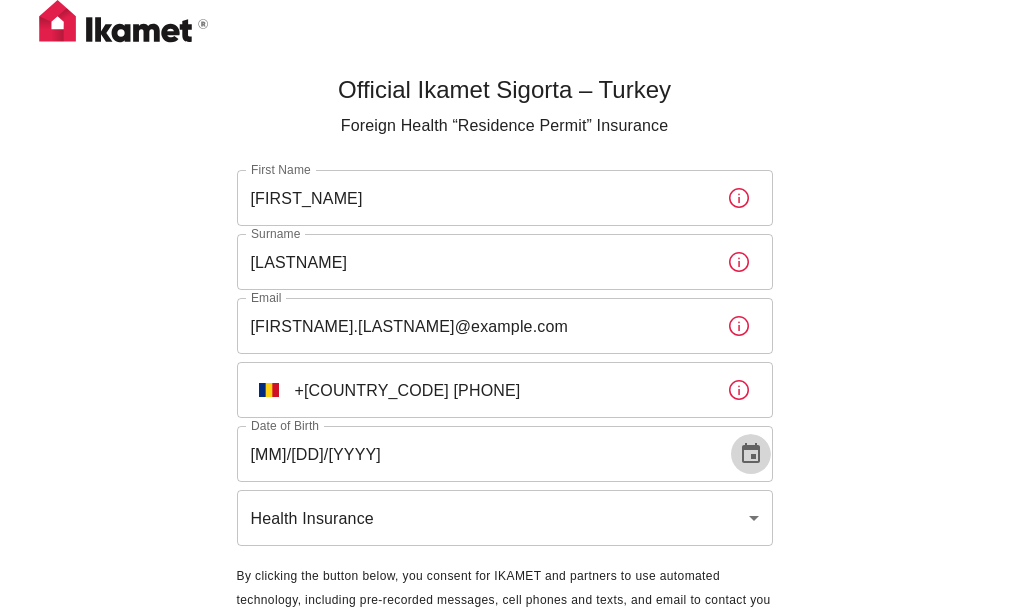 click 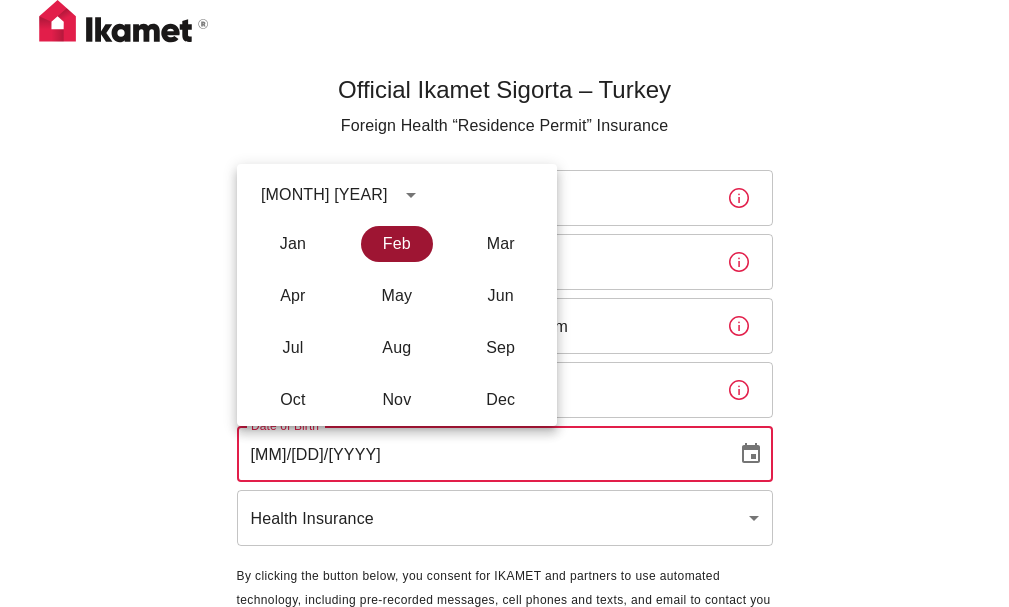 click on "Feb" at bounding box center (397, 244) 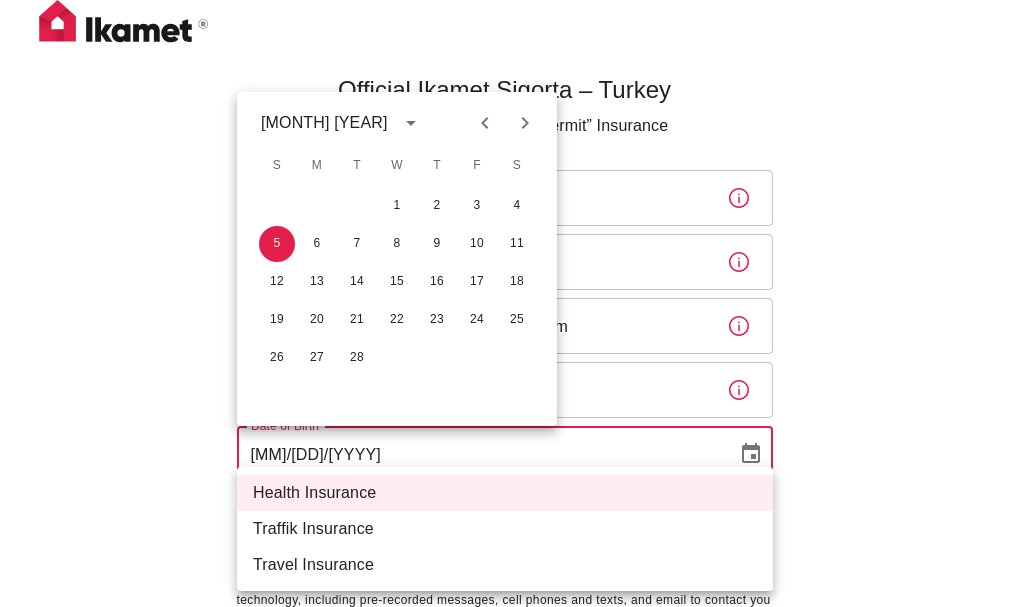click on "Official Ikamet Sigorta – Turkey Foreign Health “Residence Permit” Insurance First Name [FIRSTNAME] First Name Surname [LASTNAME] Surname Email [FIRSTNAME].[LASTNAME]@example.com Email ​ [COUNTRY_CODE] +[PHONE_PREFIX] ​ Date of Birth [DATE] Date of Birth Health Insurance health ​ By clicking the button below, you consent for IKAMET and partners to use automated technology, including pre-recorded messages, cell phones and texts, and email to contact you at the number and email address provided. This includes if the number is currently on any Do Not Call Lists. This consent is not required to make a purchase.  Privacy Policy. Next
[MONTH] [YEAR] S M T W T F S 1 2 3 4 5 6 7 8 9 10 11 12 13 14 15 16 17 18 19 20 21 22 23 24 25 26 27 28 Health Insurance Traffik Insurance Travel Insurance" at bounding box center [512, 365] 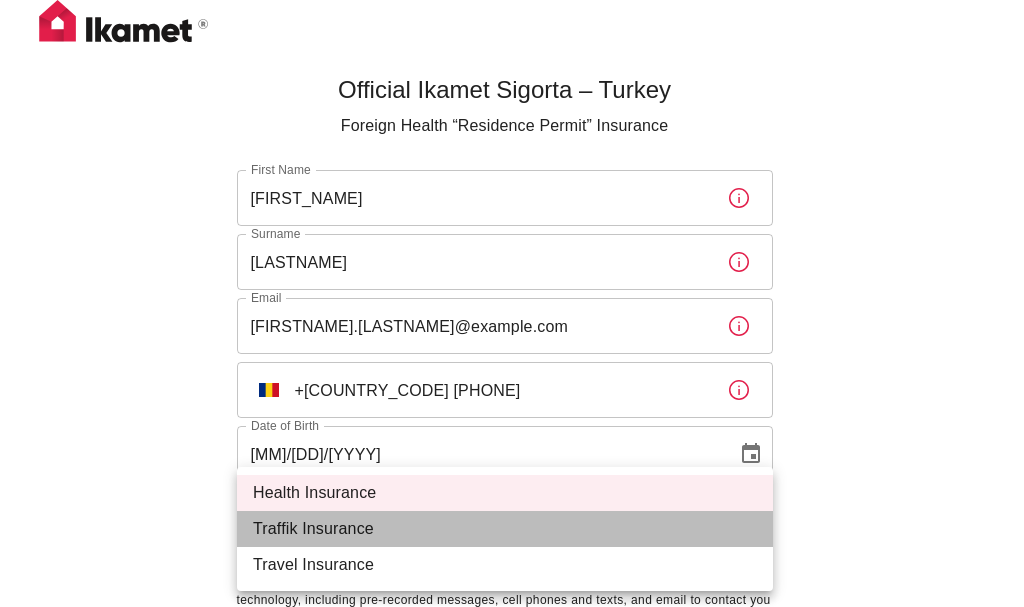 click on "Traffik Insurance" at bounding box center (505, 529) 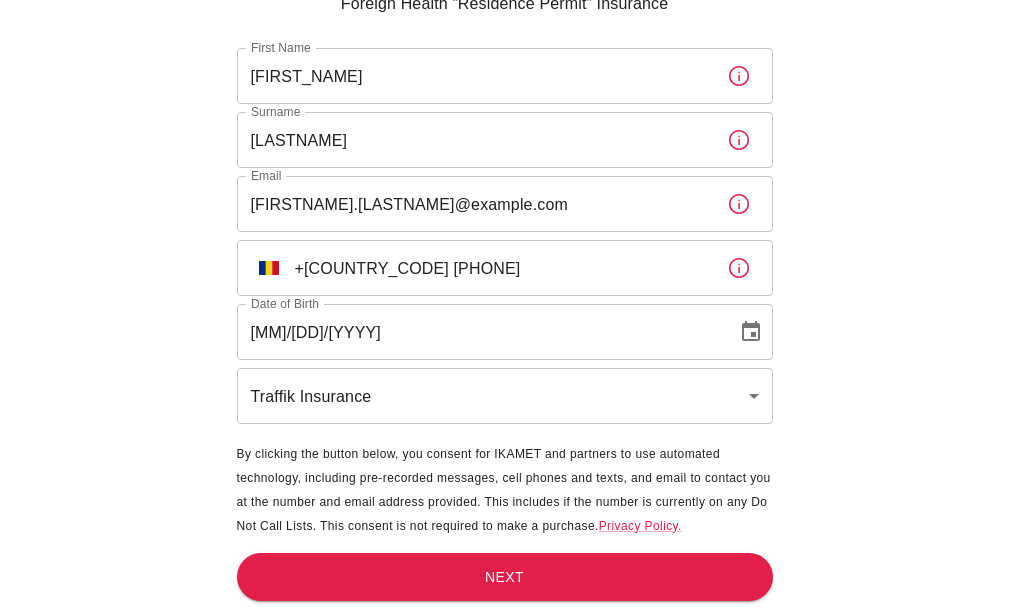 scroll, scrollTop: 124, scrollLeft: 0, axis: vertical 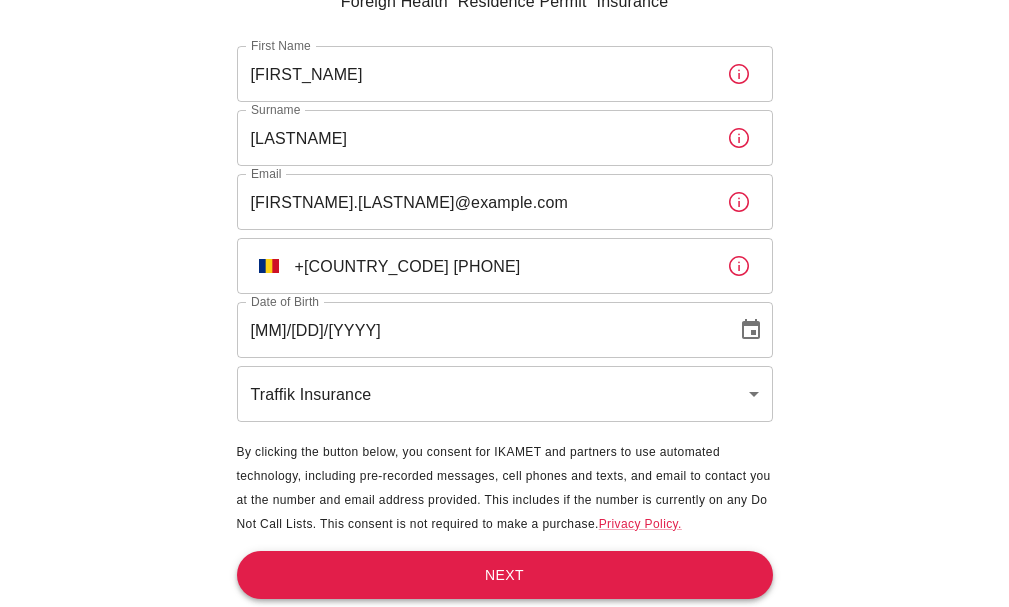 click on "Next" at bounding box center (505, 575) 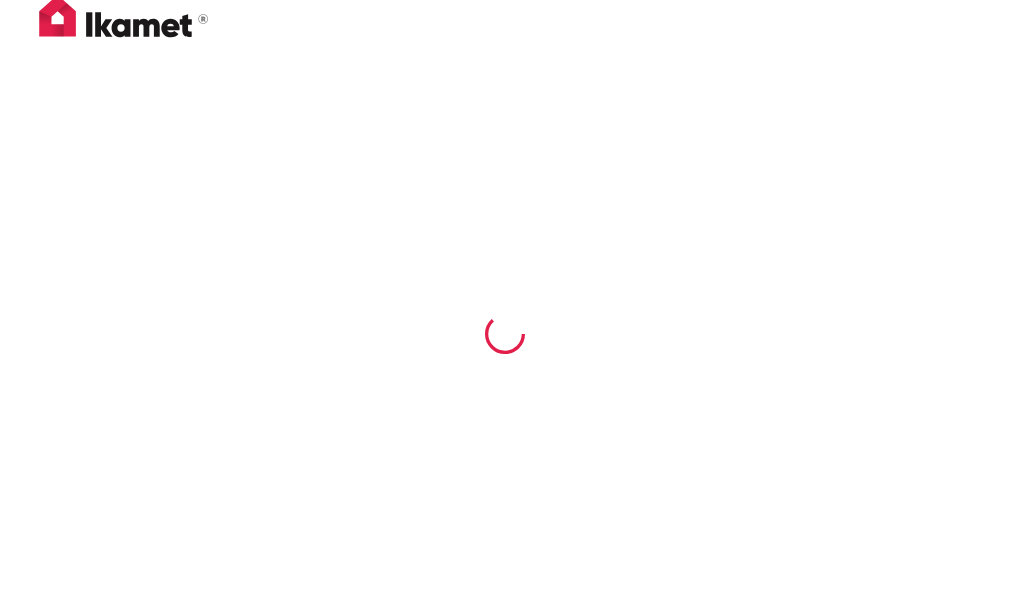 scroll, scrollTop: 5, scrollLeft: 0, axis: vertical 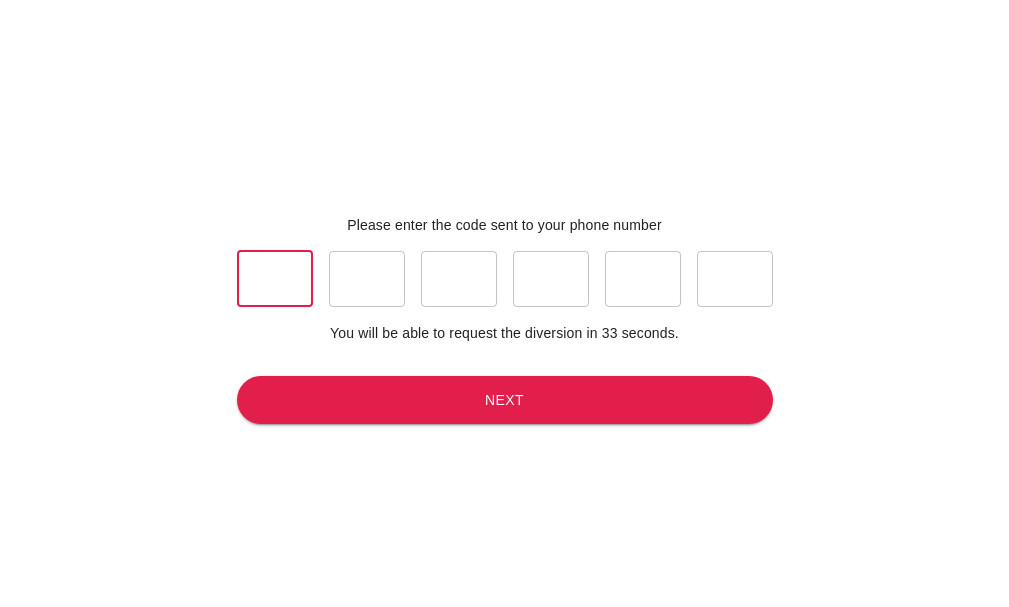 click at bounding box center [275, 279] 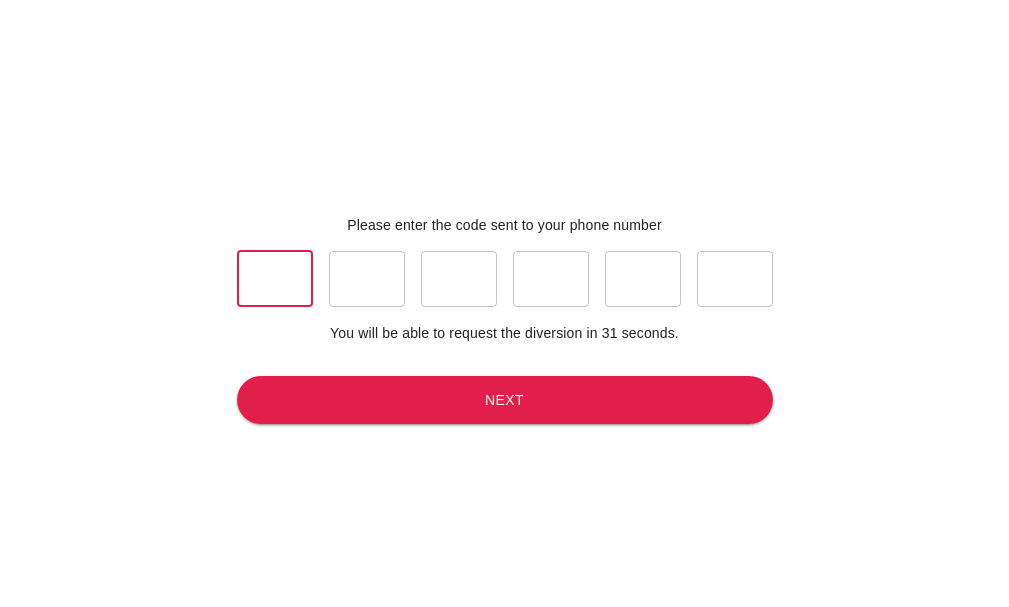 type on "0" 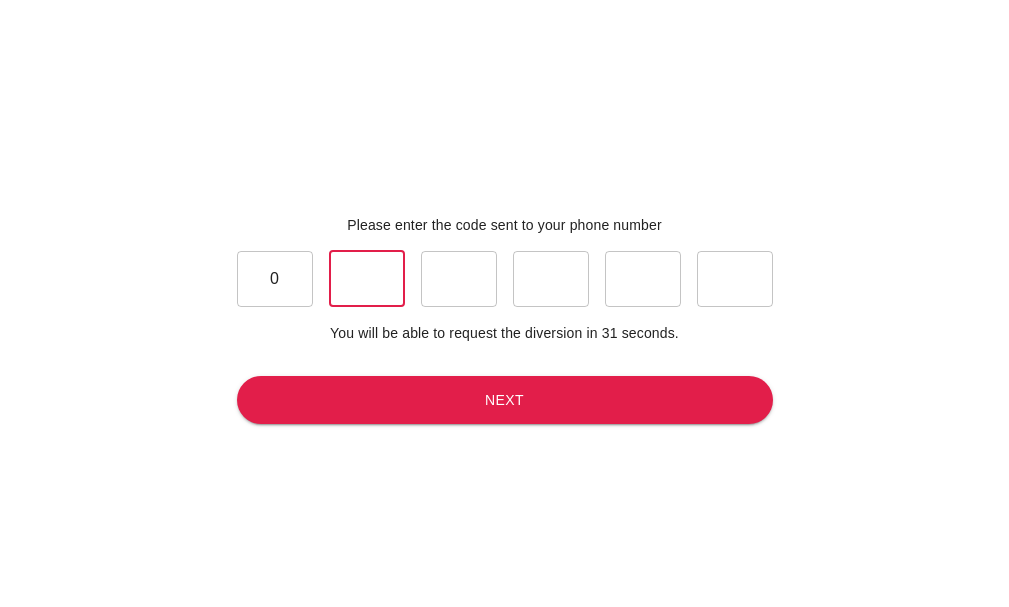 type on "7" 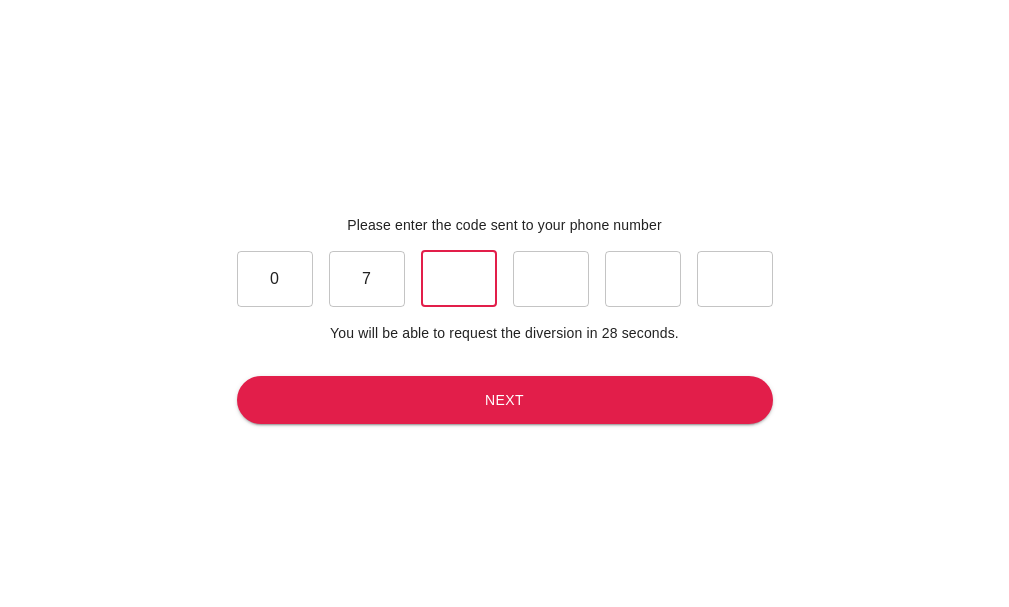 type on "3" 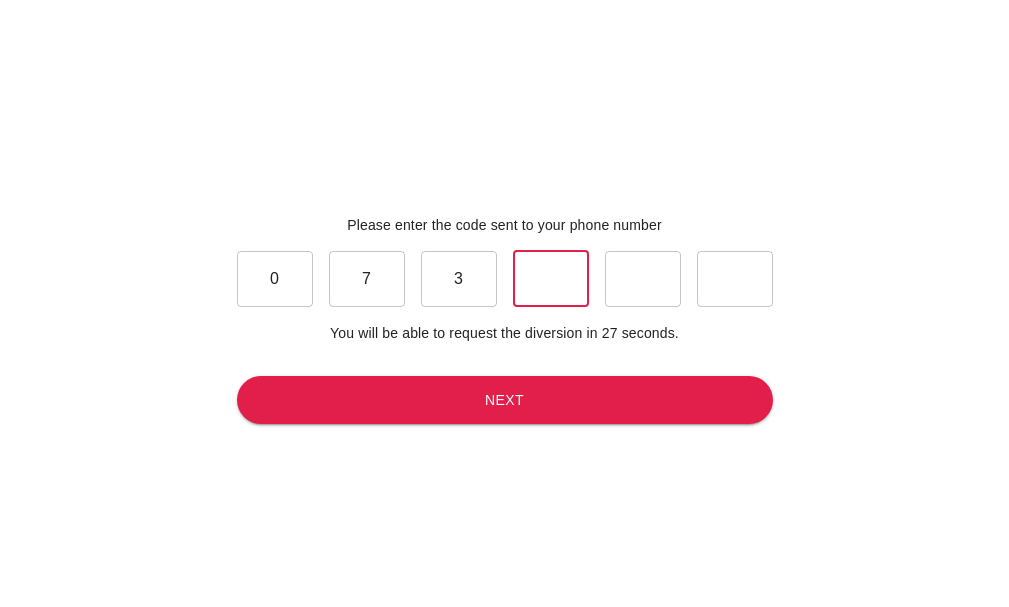 type on "4" 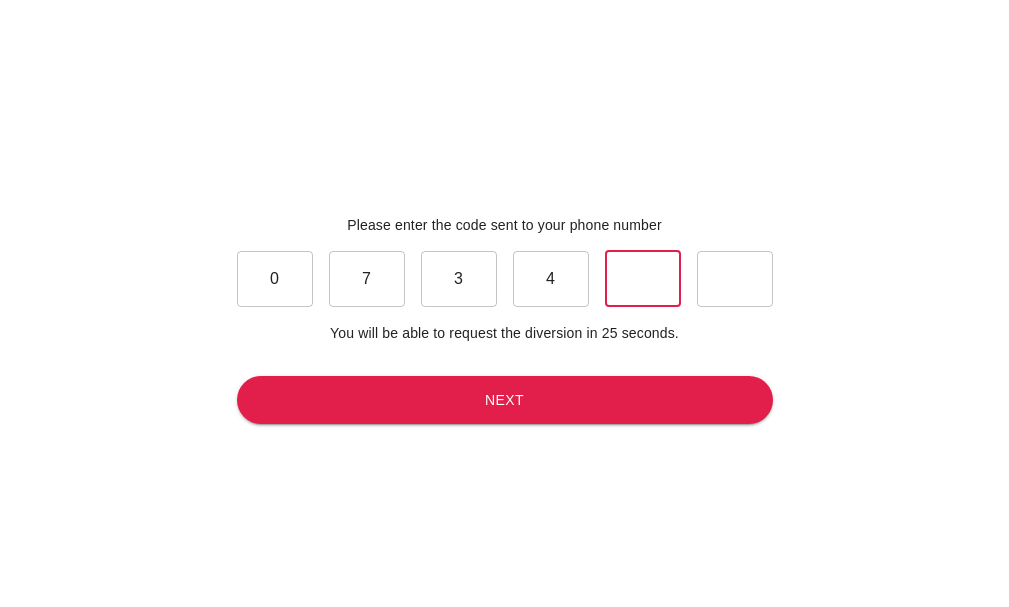 type on "2" 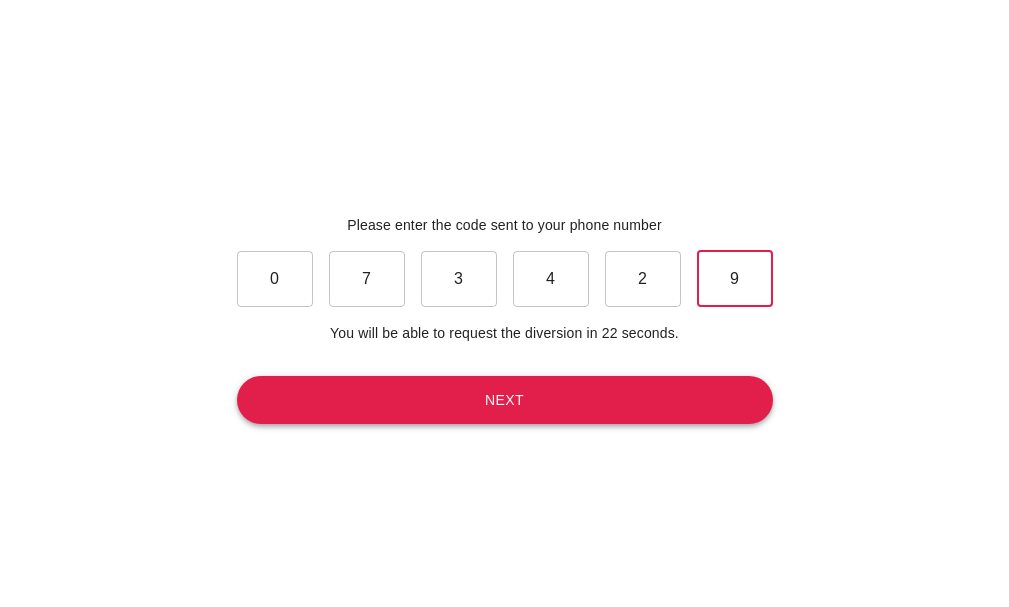 type on "9" 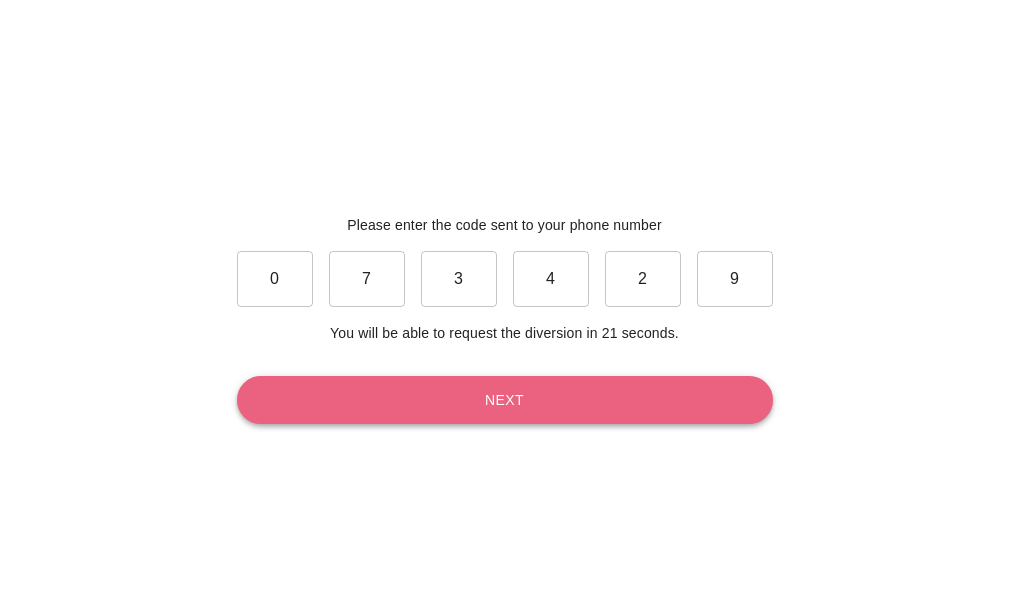 click on "Next" at bounding box center [505, 400] 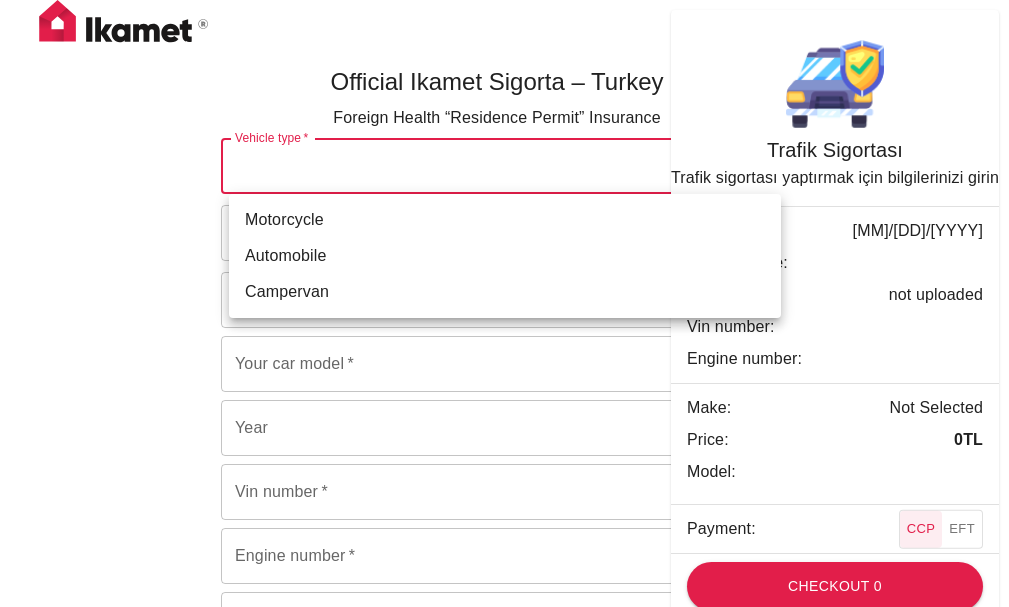 click on "Official Ikamet Sigorta – Turkey Foreign Health “Residence Permit” Insurance Vehicle type   * Automobile [VEHICLE_ID] Vehicle type   * Duration   * 30 days [VEHICLE_ID] Duration   * Make   * Volkwagen Make   * Your car model   * Passat Your car model   * Year 2006 Year Vin number   * [VIN_NUMBER] Vin number   * Engine number   * [ENGINE_NUMBER] Engine number   * License plate number   * [LICENSE_PLATE] License plate number   * Passport: Upload your passport Please upload your passport Checkout 1000 Trafik Sigortası Trafik sigortası yaptırmak için bilgilerinizi girin Year: 01/01/2006 License plate: [LICENSE_PLATE] Passport: not uploaded Vin number: [VIN_NUMBER] Engine number: [ENGINE_NUMBER] Make: Automobile Price:  1000  TL Model:  Passat  Payment:  CCP EFT Checkout 1000" at bounding box center (504, 444) 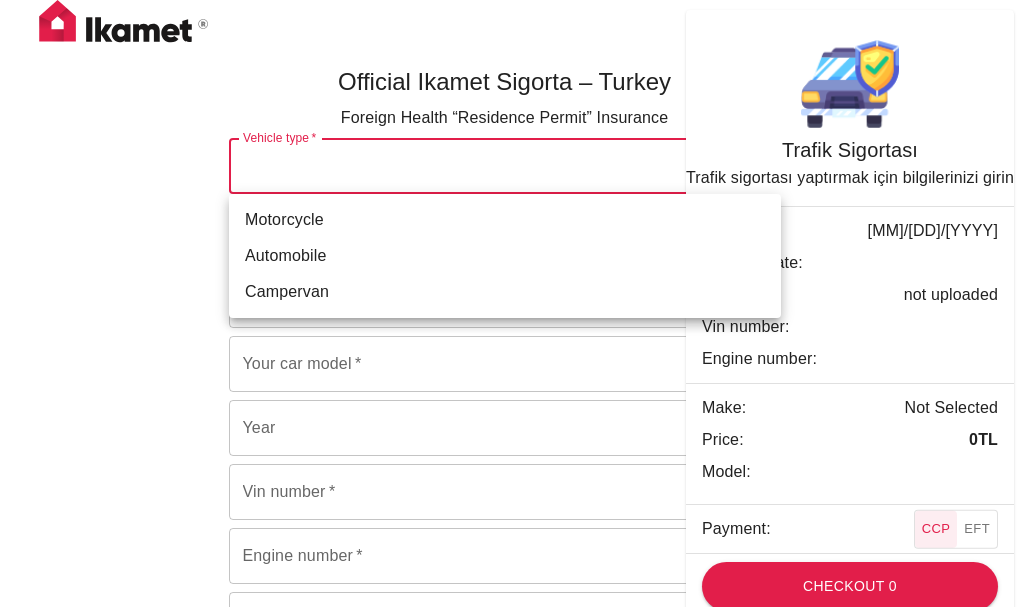 click on "Automobile" at bounding box center [505, 256] 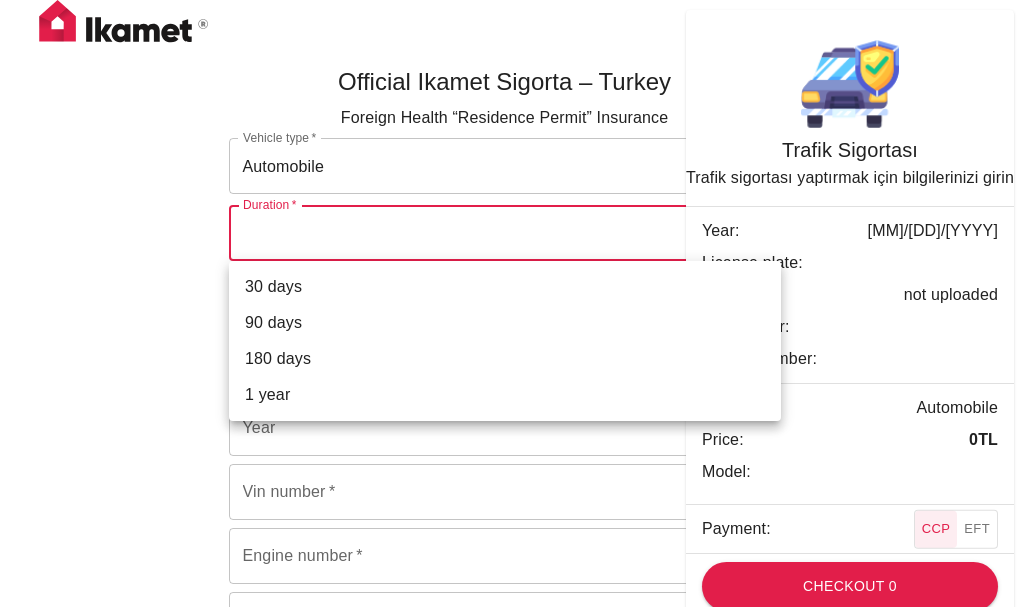 click on "Official Ikamet Sigorta – Turkey Foreign Health “Residence Permit” Insurance Vehicle type   * Automobile [VEHICLE_ID] Vehicle type   * Duration   * ​ Duration   * Make   * Make   * Your car model   * Your car model   * Year Year Vin number   * Vin number   * Engine number   * Engine number   * License plate number   * License plate number   * Passport: Upload your passport Please upload your passport Checkout 0 Trafik Sigortası Trafik sigortası yaptırmak için bilgilerinizi girin Year: 01/01/1970 License plate: Passport: not uploaded Vin number: Engine number: Make: Automobile Price:  0  TL Model:  Payment:  CCP EFT Checkout 0
Ikamet Sigorta | Trafik
30 days 90 days 180 days 1 year" at bounding box center [512, 444] 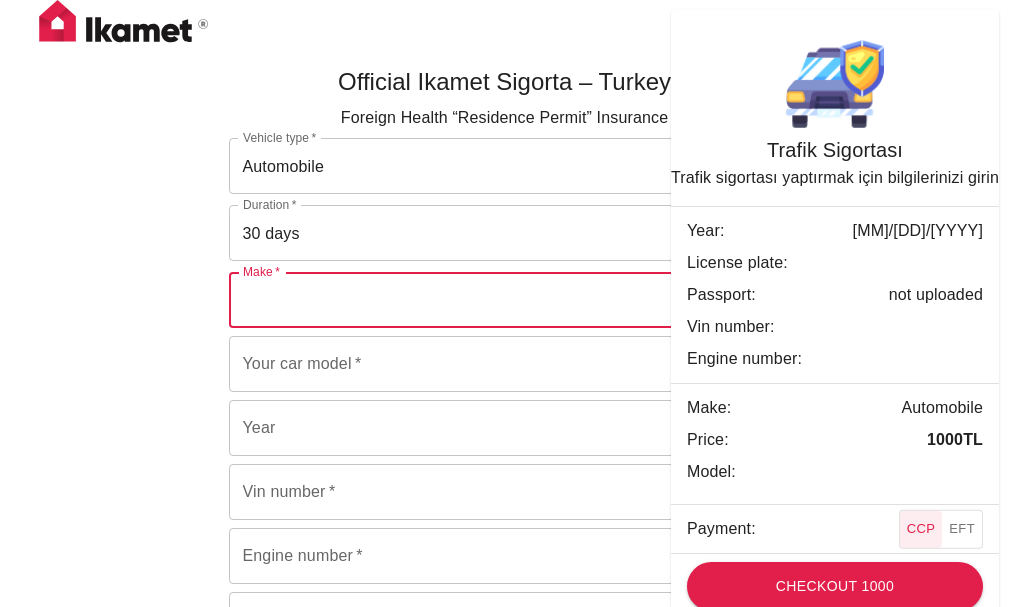 click on "Make   *" at bounding box center [474, 300] 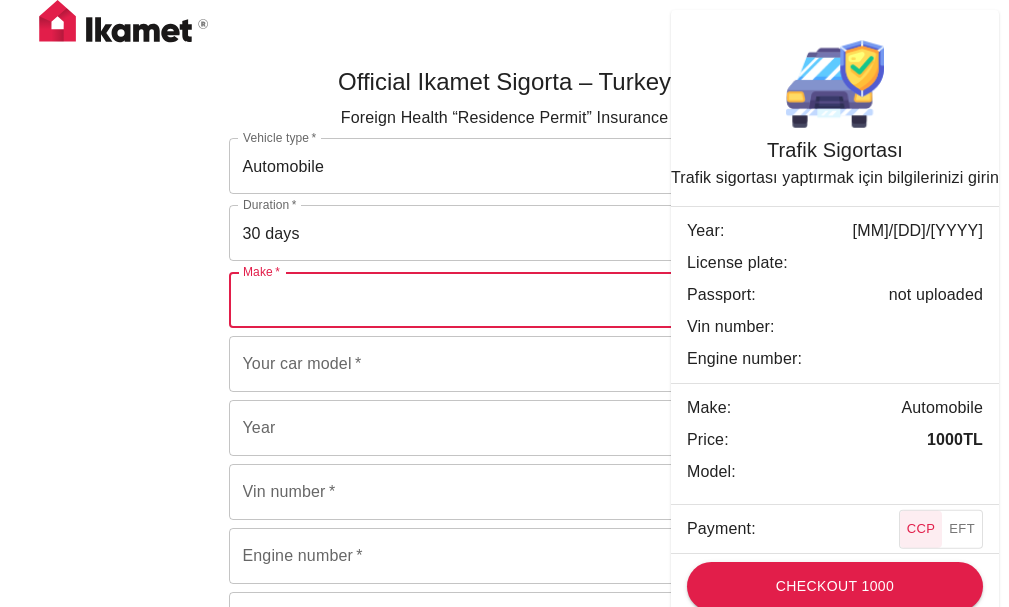 type on "Volkwagen" 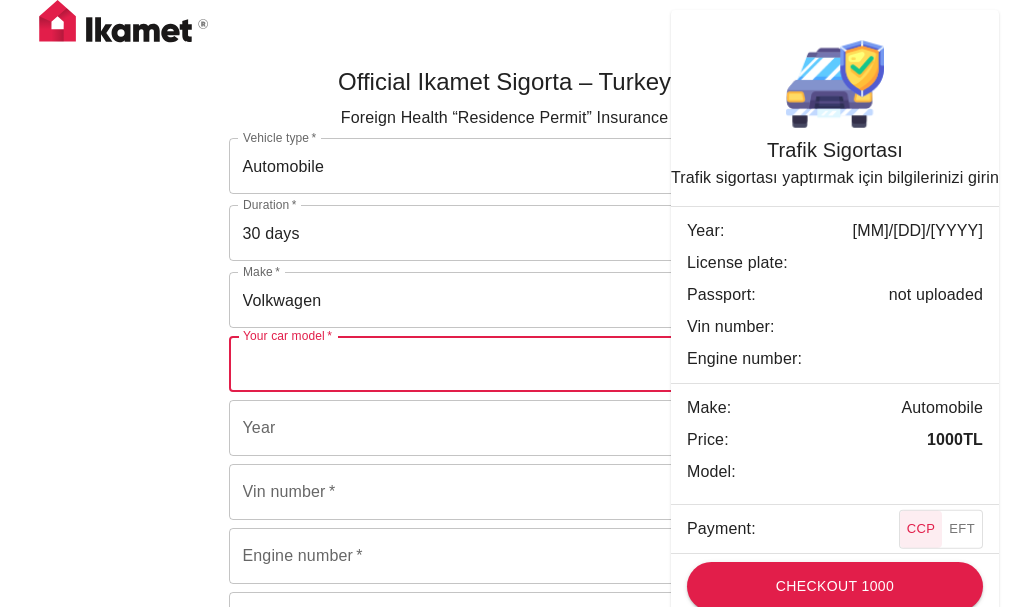click on "Your car model   *" at bounding box center (474, 364) 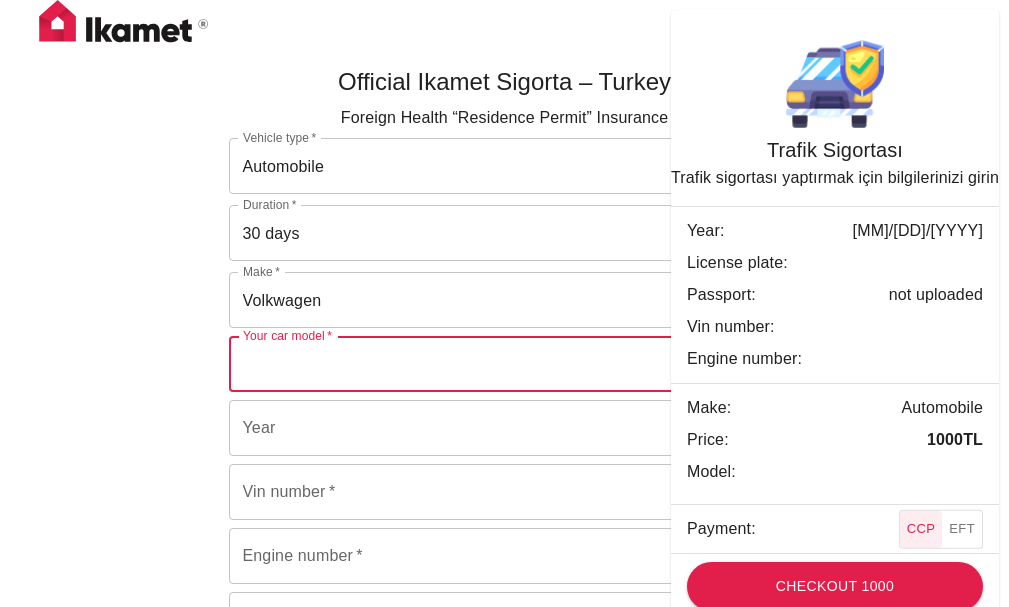 type on "Passat" 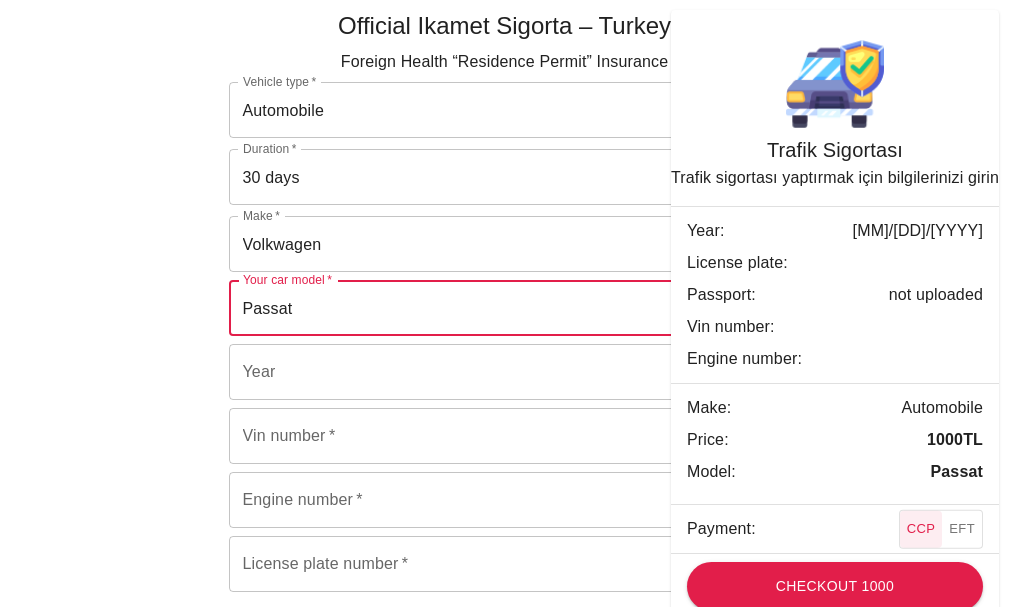 scroll, scrollTop: 100, scrollLeft: 0, axis: vertical 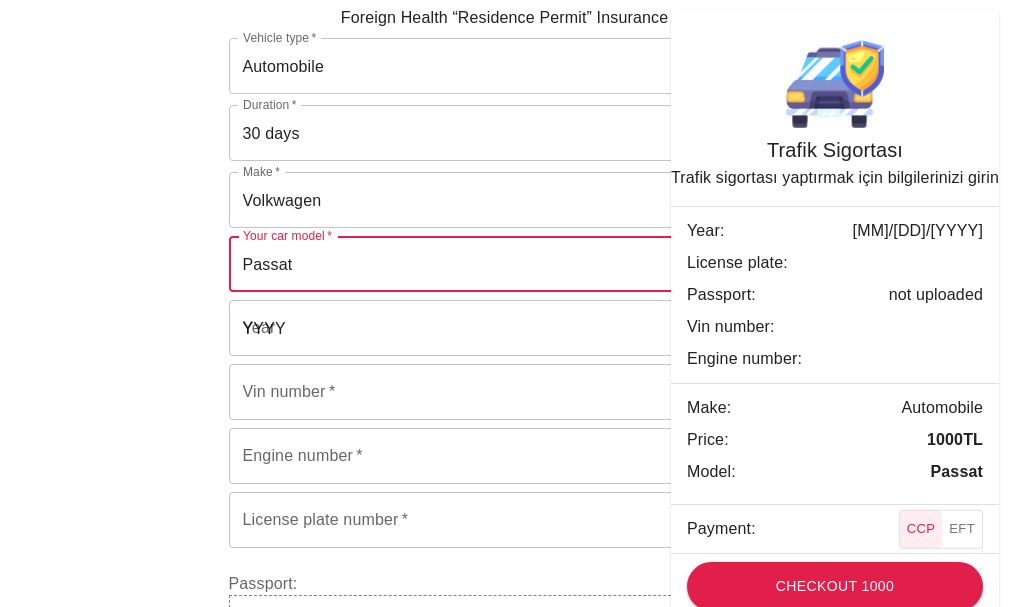 click on "YYYY" at bounding box center (480, 328) 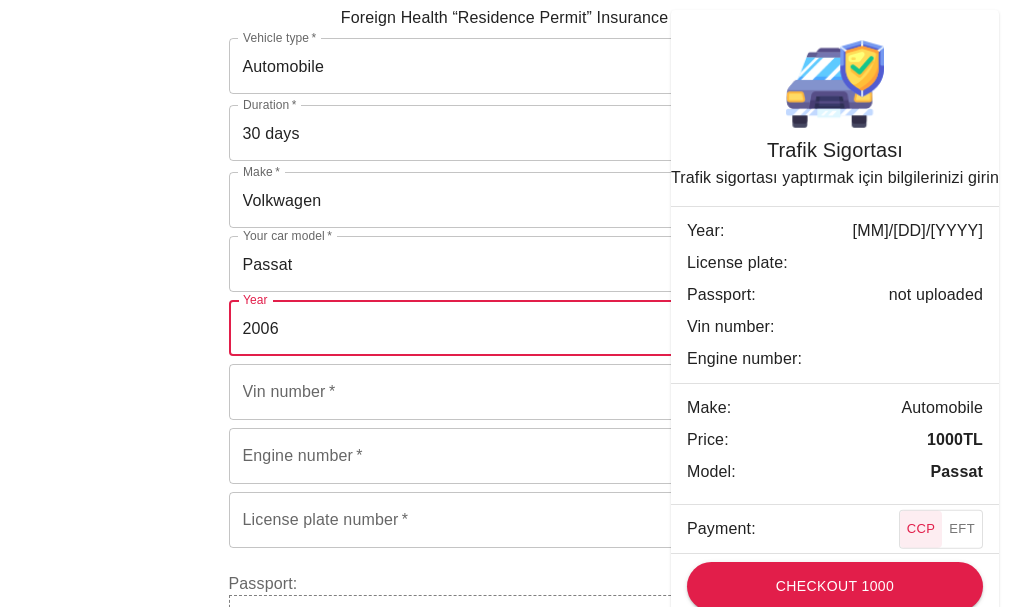 type on "2006" 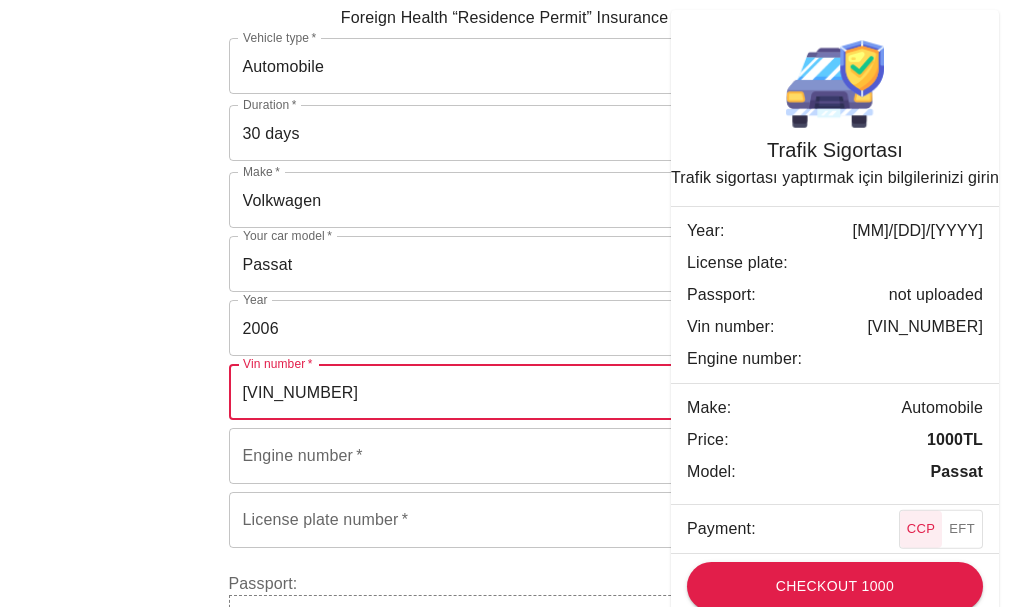 drag, startPoint x: 375, startPoint y: 393, endPoint x: 365, endPoint y: 395, distance: 10.198039 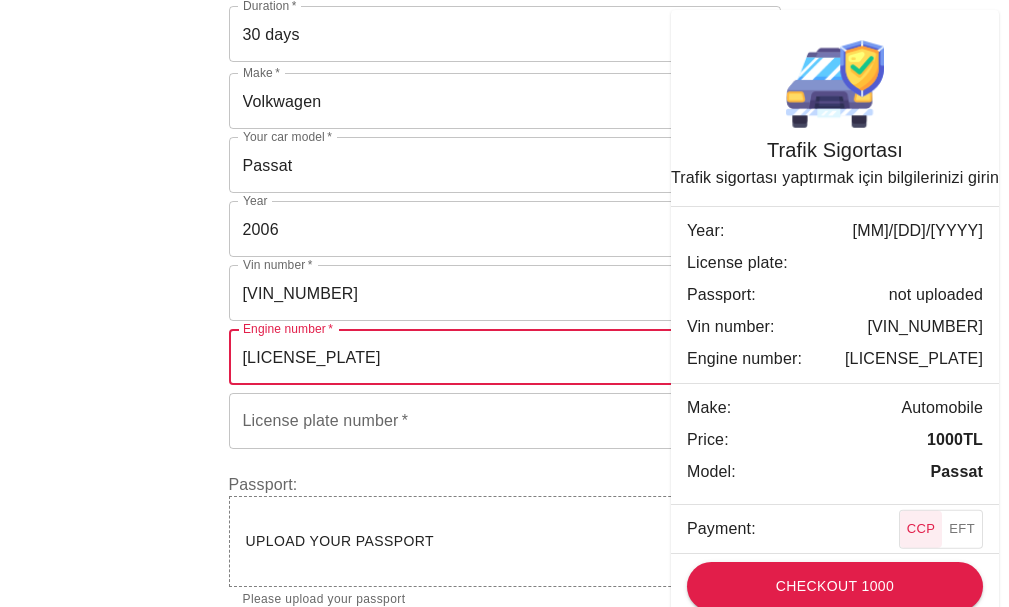 scroll, scrollTop: 200, scrollLeft: 0, axis: vertical 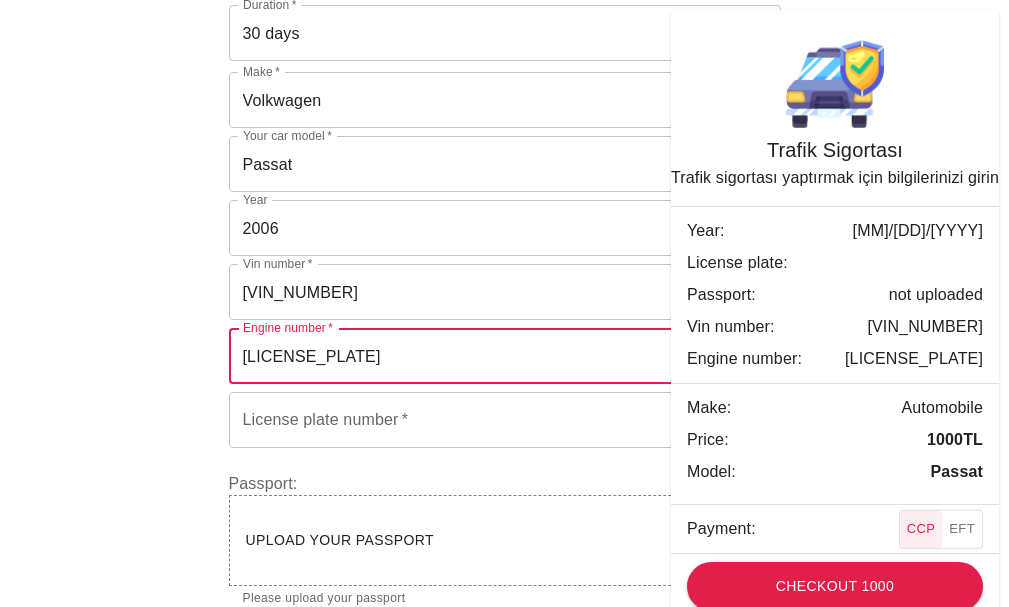 drag, startPoint x: 324, startPoint y: 351, endPoint x: 224, endPoint y: 353, distance: 100.02 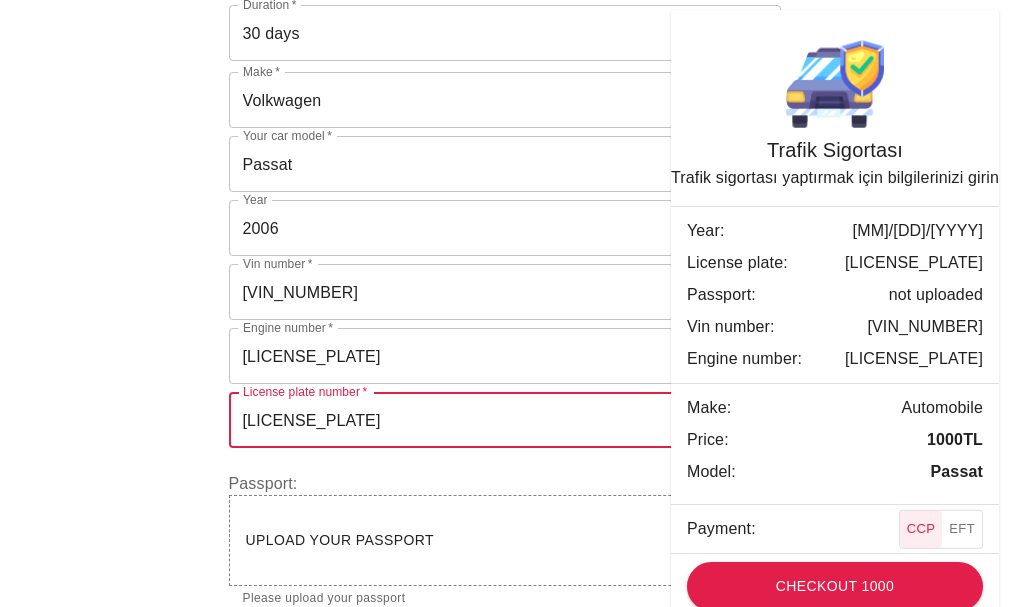 type on "[LICENSE_PLATE]" 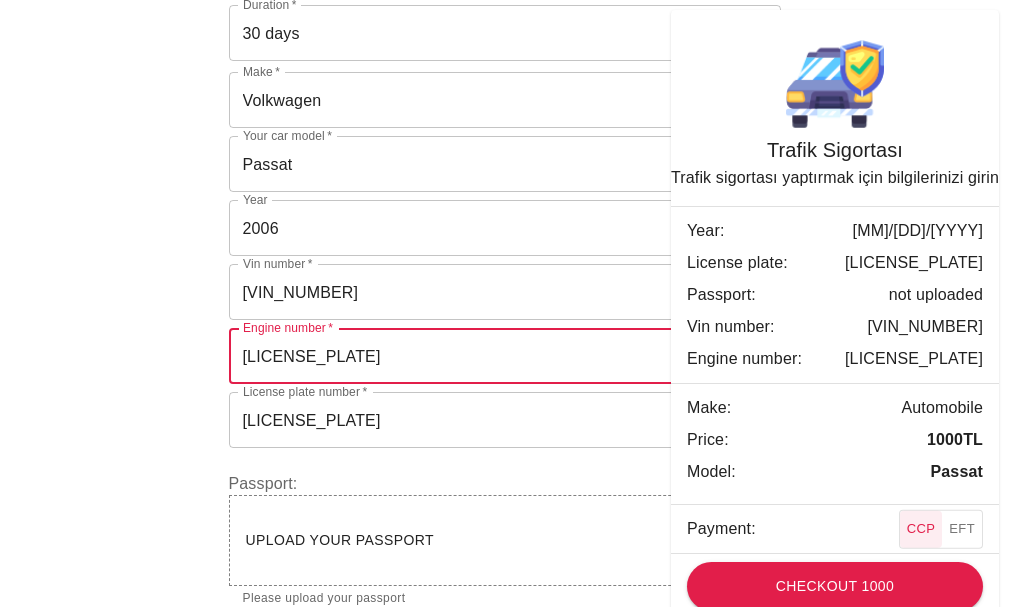 click on "[LICENSE_PLATE]" at bounding box center (474, 356) 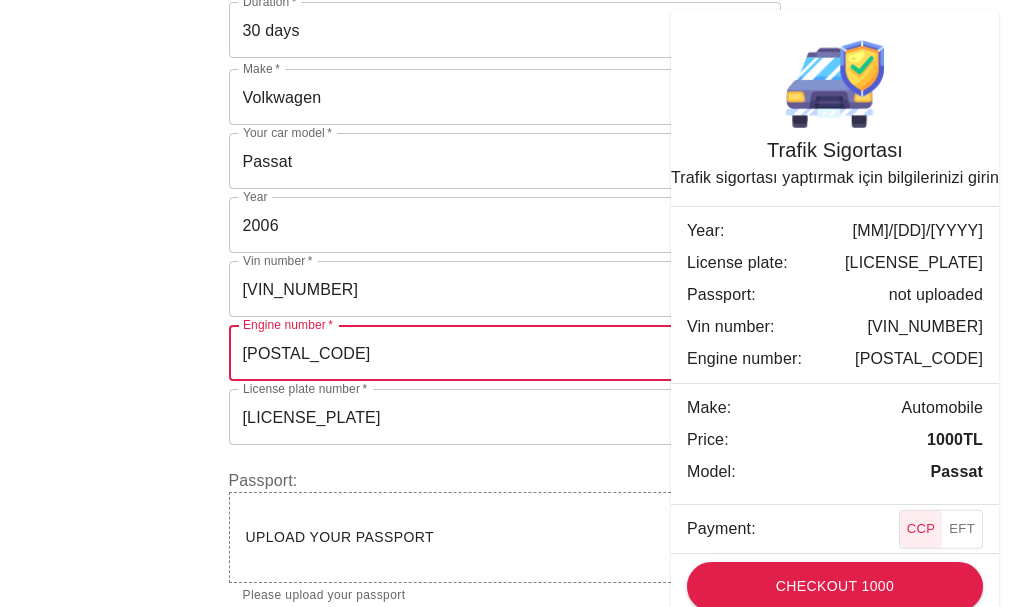 scroll, scrollTop: 282, scrollLeft: 0, axis: vertical 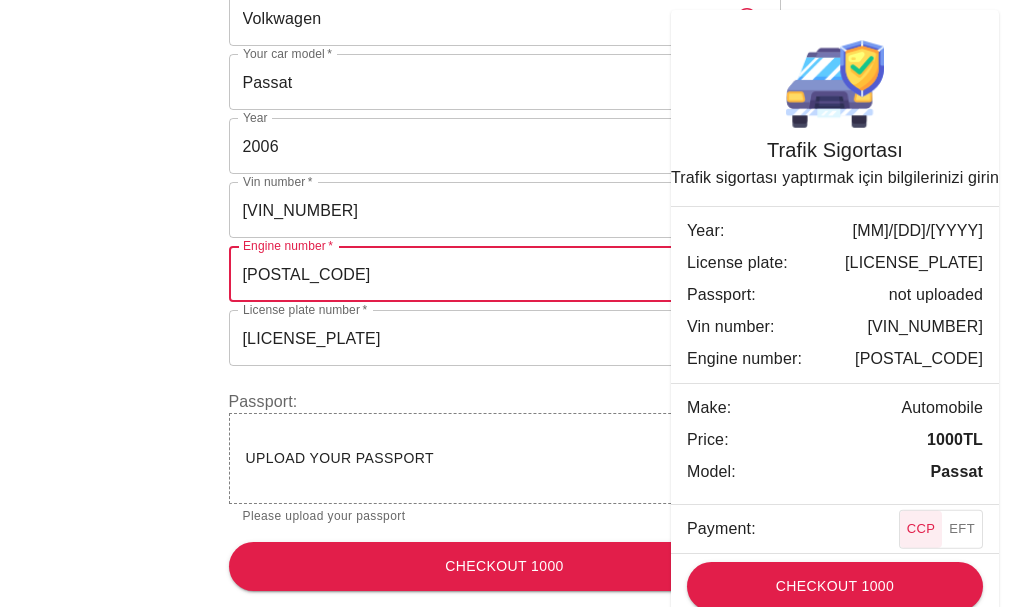 type on "[POSTAL_CODE]" 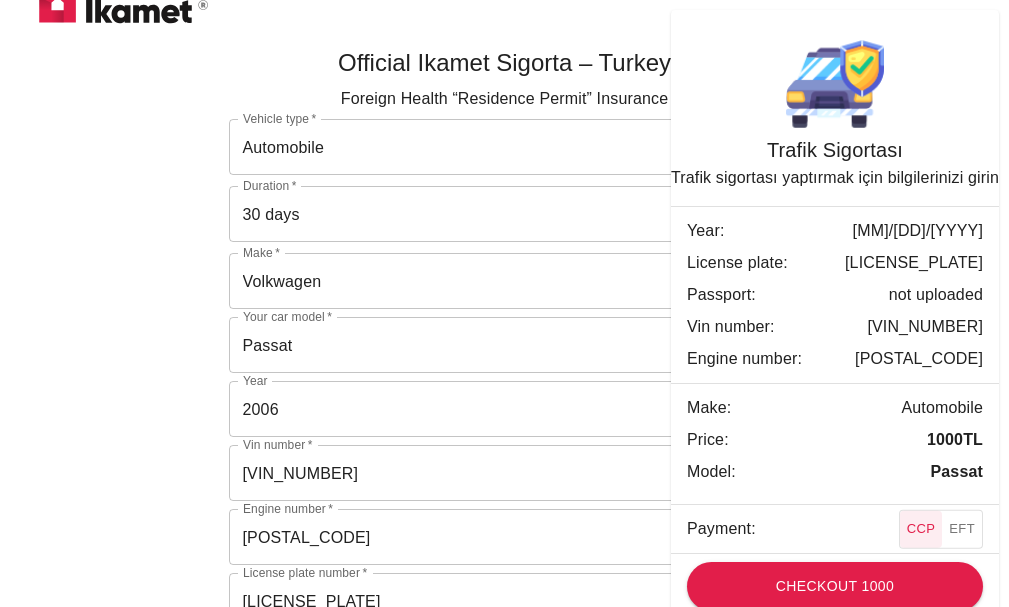 scroll, scrollTop: 0, scrollLeft: 0, axis: both 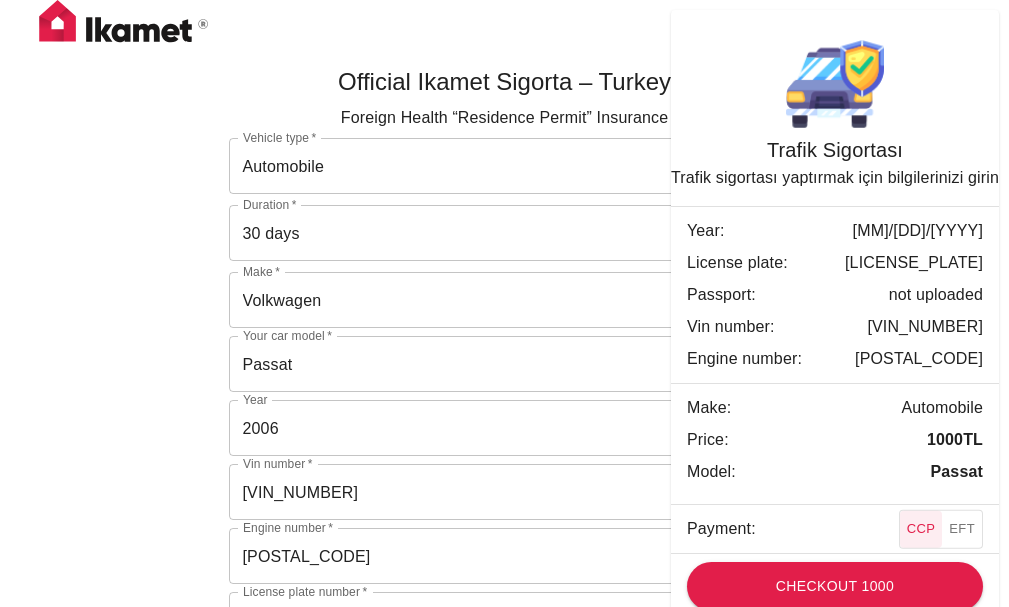 click on "Official Ikamet Sigorta – Turkey Foreign Health “Residence Permit” Insurance Vehicle type   * Automobile [VEHICLE_ID] Vehicle type   * Duration   * 30 days [VEHICLE_ID] Duration   * Make   * Volkwagen Make   * Your car model   * Passat Your car model   * Year 2006 Year Vin number   * [VIN_NUMBER] Vin number   * Engine number   * [ENGINE_NUMBER] Engine number   * License plate number   * [LICENSE_PLATE] License plate number   * Passport: Upload your passport Please upload your passport Checkout 1000 Trafik Sigortası Trafik sigortası yaptırmak için bilgilerinizi girin Year: 01/01/2006 License plate: [LICENSE_PLATE] Passport: not uploaded Vin number: [VIN_NUMBER] Engine number: [ENGINE_NUMBER] Make: Automobile Price:  1000  TL Model:  Passat  Payment:  CCP EFT Checkout 1000" at bounding box center [504, 461] 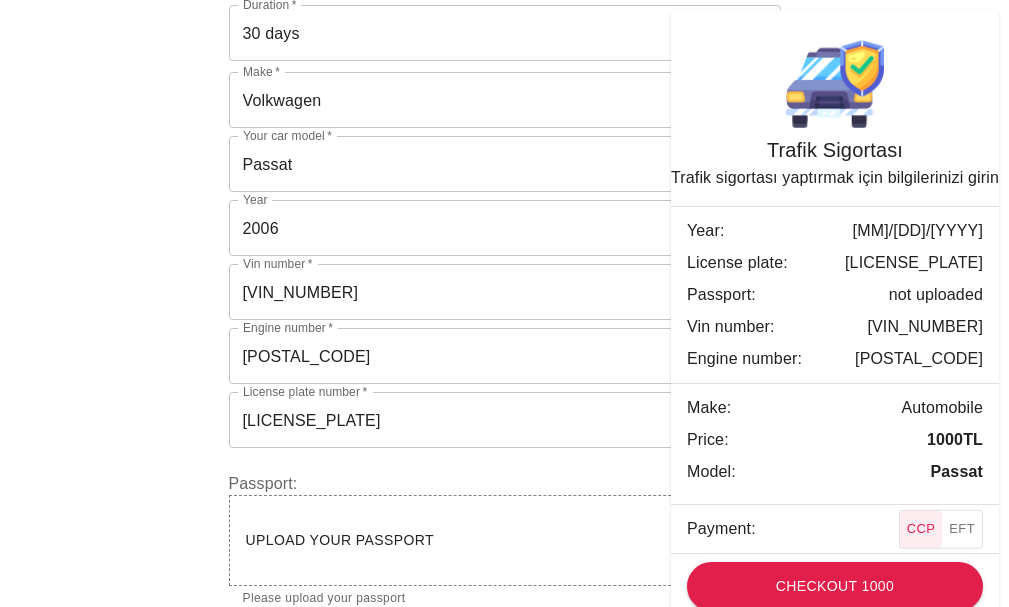 scroll, scrollTop: 282, scrollLeft: 0, axis: vertical 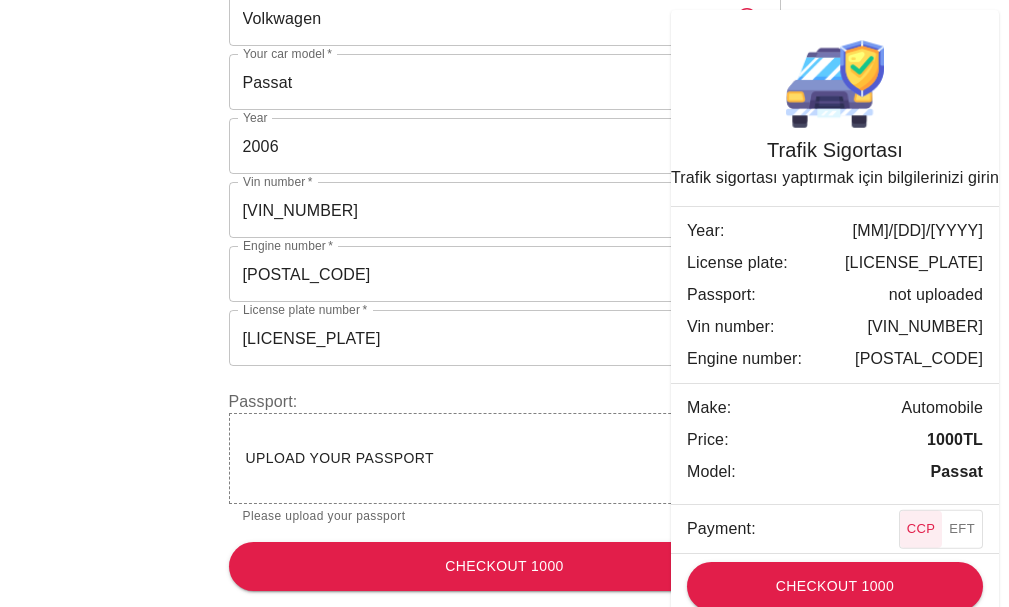 click on "Upload your passport" at bounding box center (340, 458) 